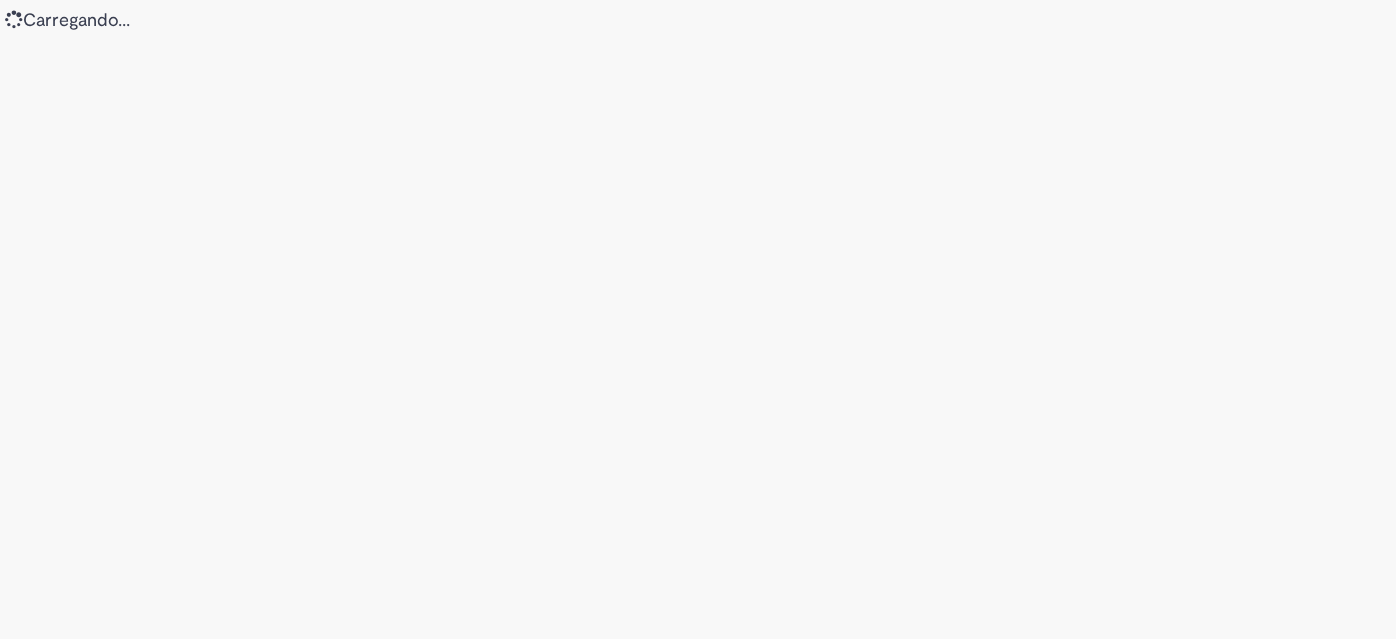 scroll, scrollTop: 0, scrollLeft: 0, axis: both 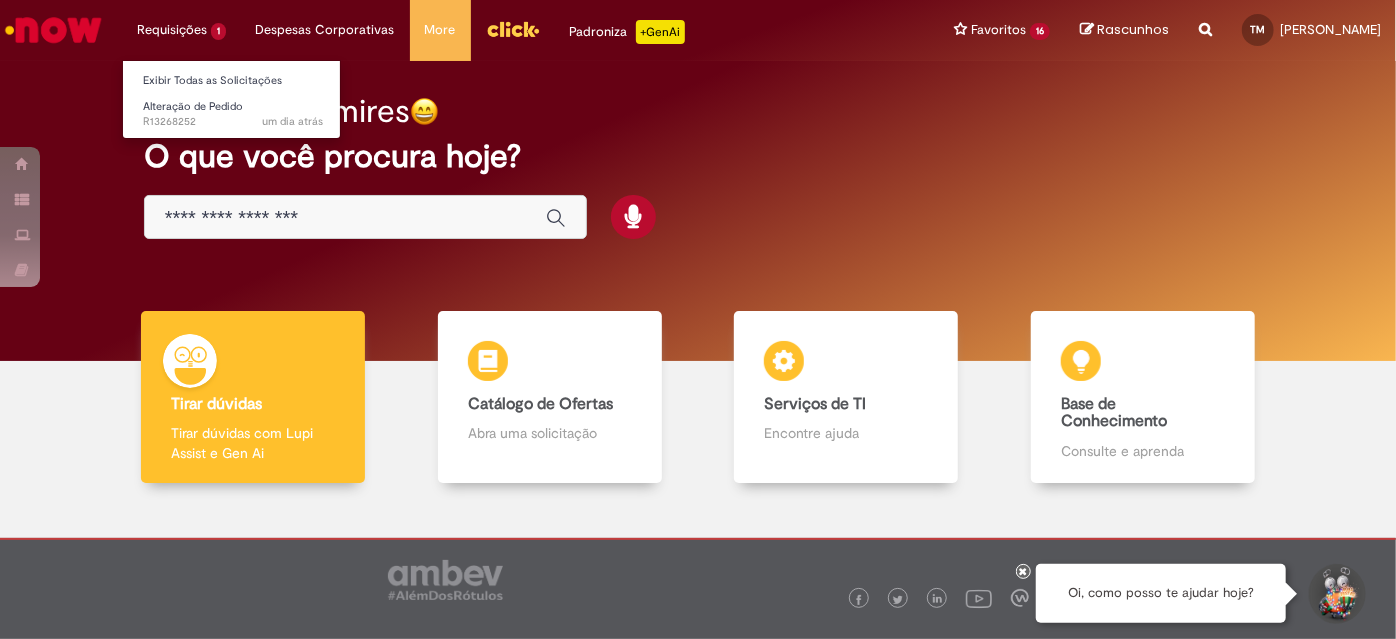 click on "Requisições   1
Exibir Todas as Solicitações
Alteração de Pedido
um dia atrás um dia atrás  R13268252" at bounding box center (181, 30) 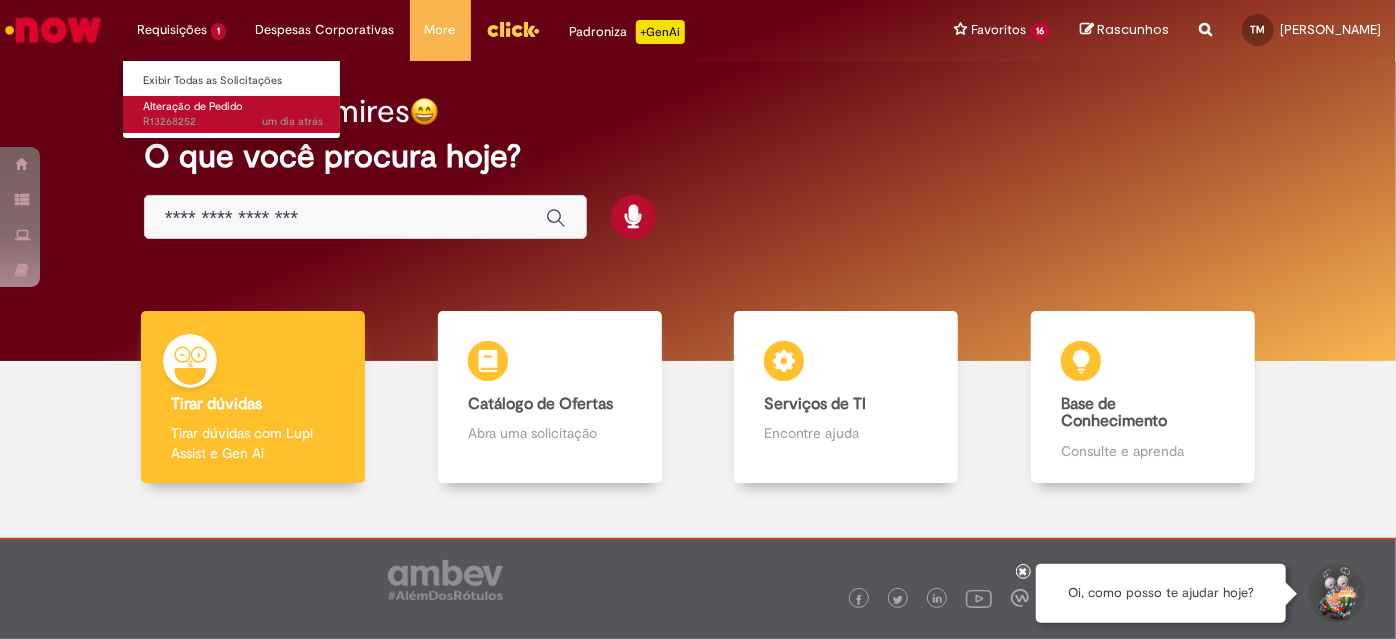 click on "Alteração de Pedido" at bounding box center [193, 106] 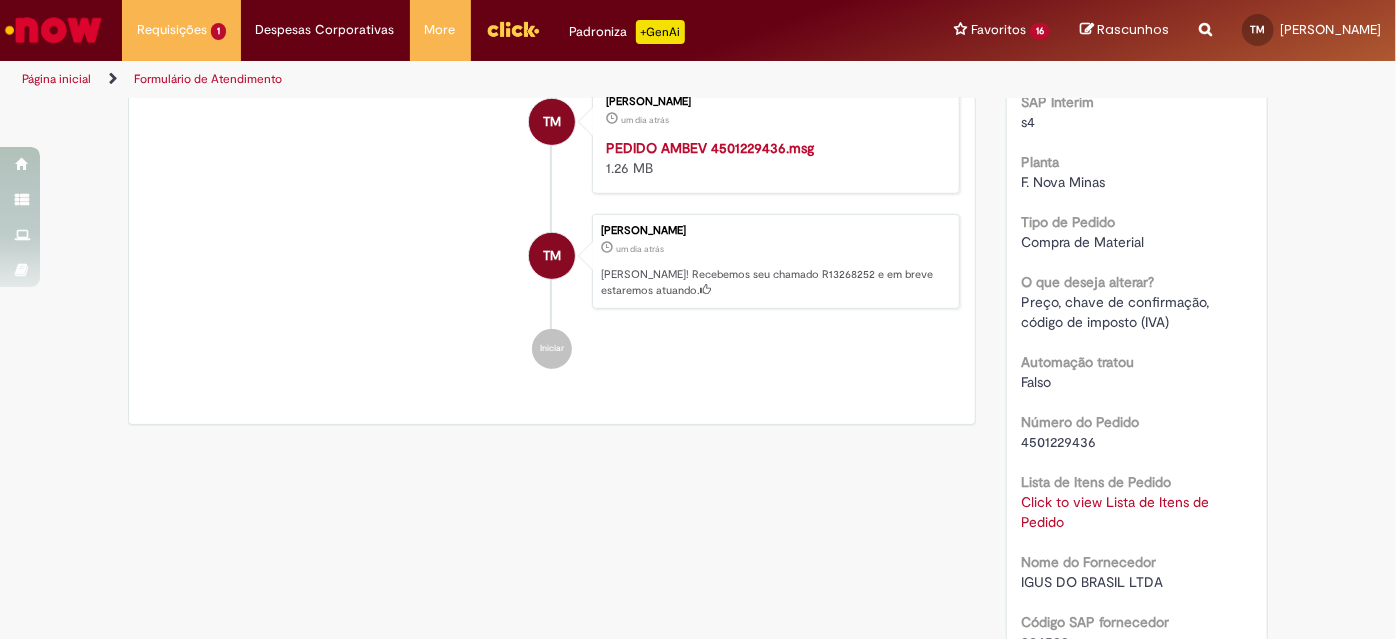scroll, scrollTop: 0, scrollLeft: 0, axis: both 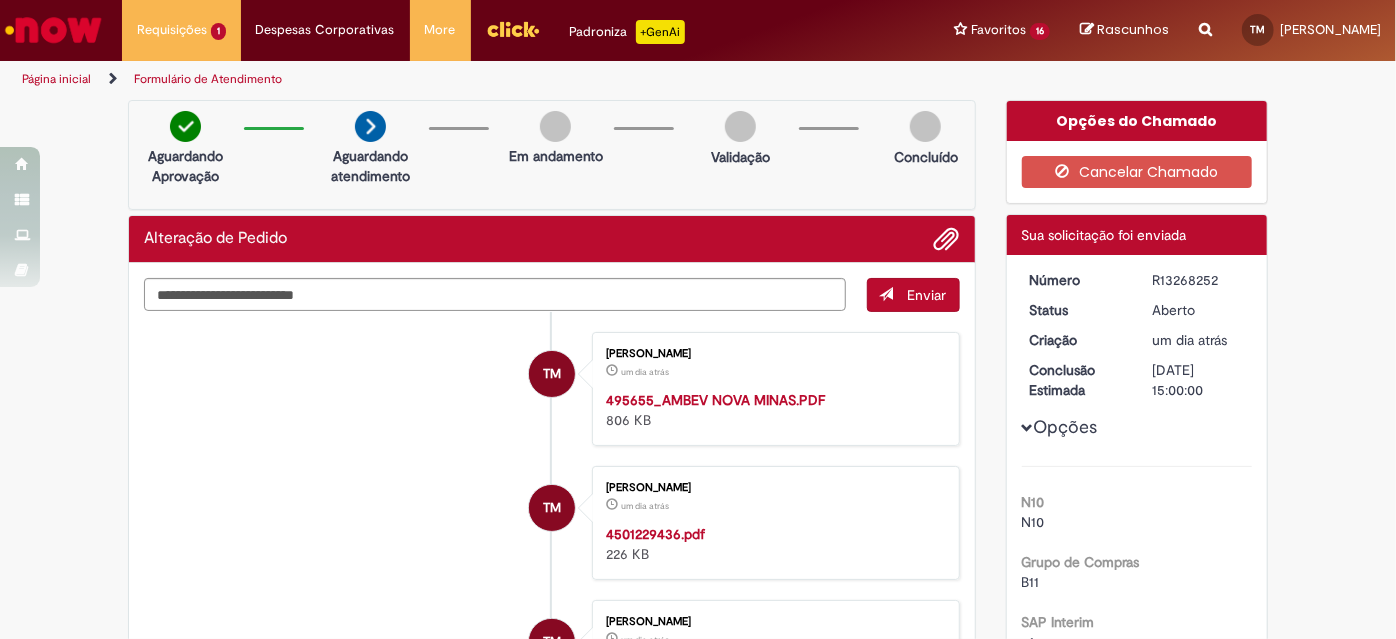drag, startPoint x: 760, startPoint y: 117, endPoint x: 689, endPoint y: 65, distance: 88.005684 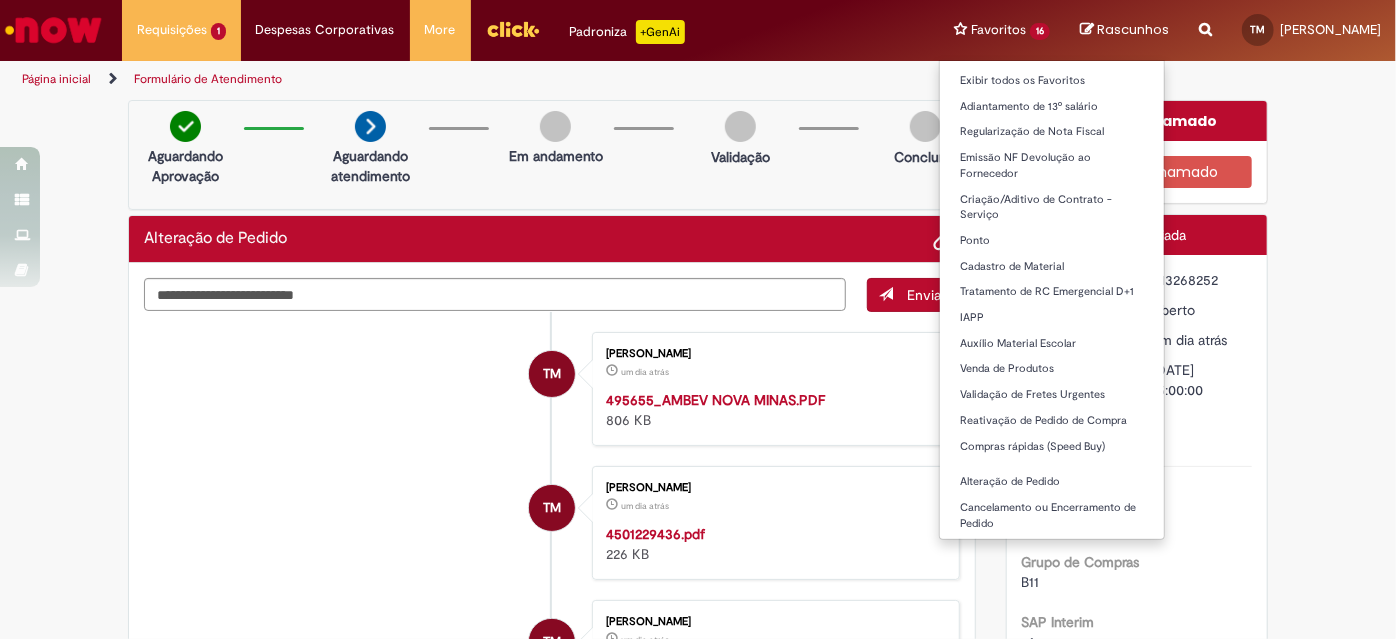 click on "Favoritos   16
Exibir todos os Favoritos
Adiantamento de 13º salário
Regularização de Nota Fiscal
Emissão NF Devolução ao Fornecedor
Criação/Aditivo de Contrato - Serviço
[GEOGRAPHIC_DATA]
Cadastro de Material
Tratamento de RC Emergencial D+1
IAPP
Auxílio Material Escolar
Venda de Produtos
Validação de Fretes Urgentes
Reativação de Pedido de Compra
Compras rápidas (Speed Buy)
Alteração de Pedido
Cancelamento ou Encerramento de Pedido" at bounding box center [1002, 30] 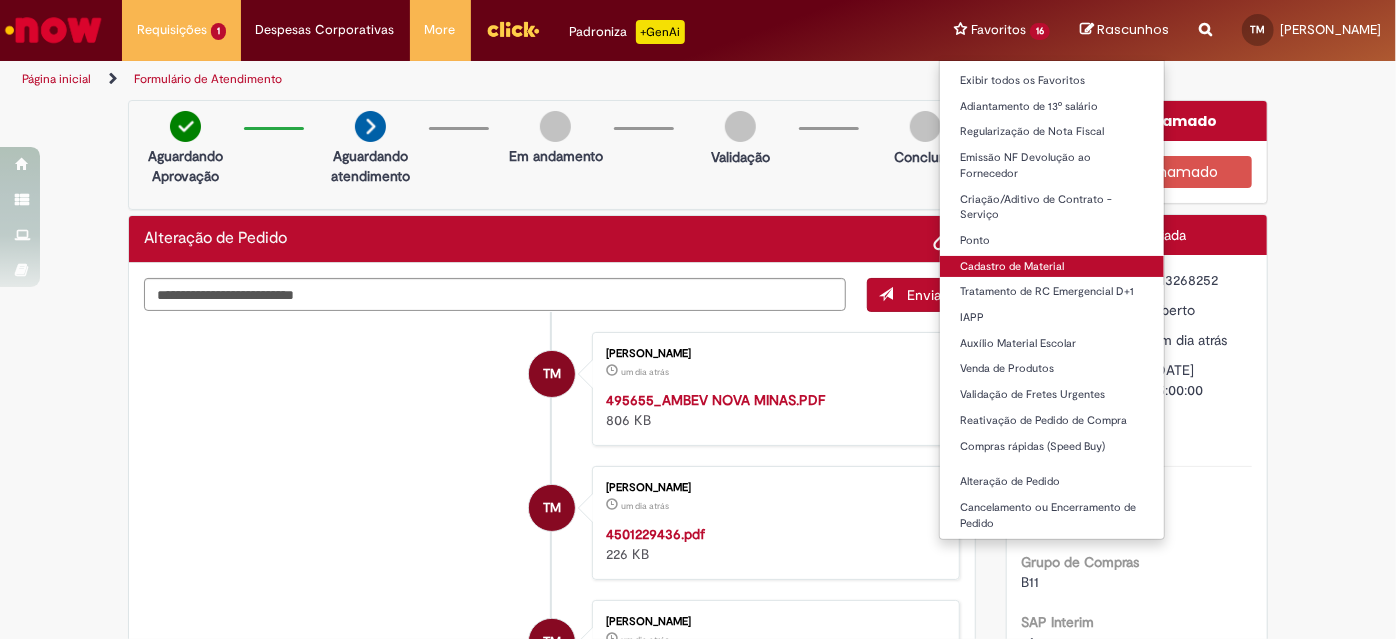 click on "Cadastro de Material" at bounding box center (1052, 267) 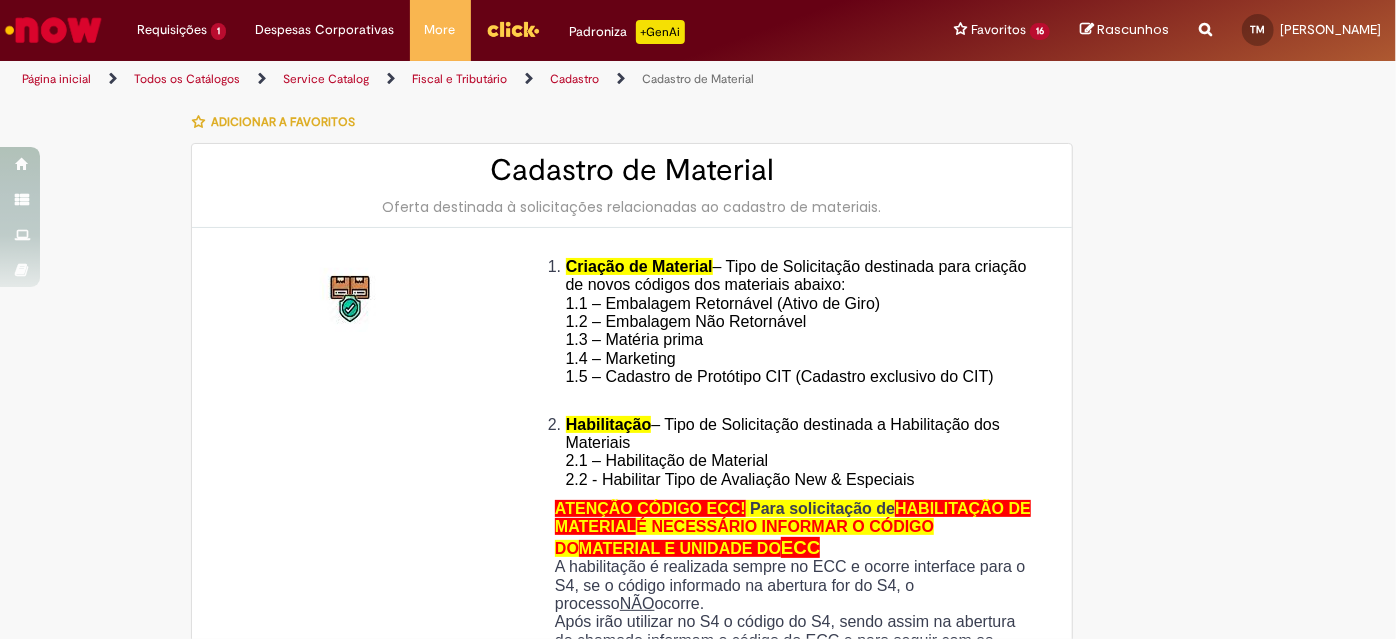 type on "********" 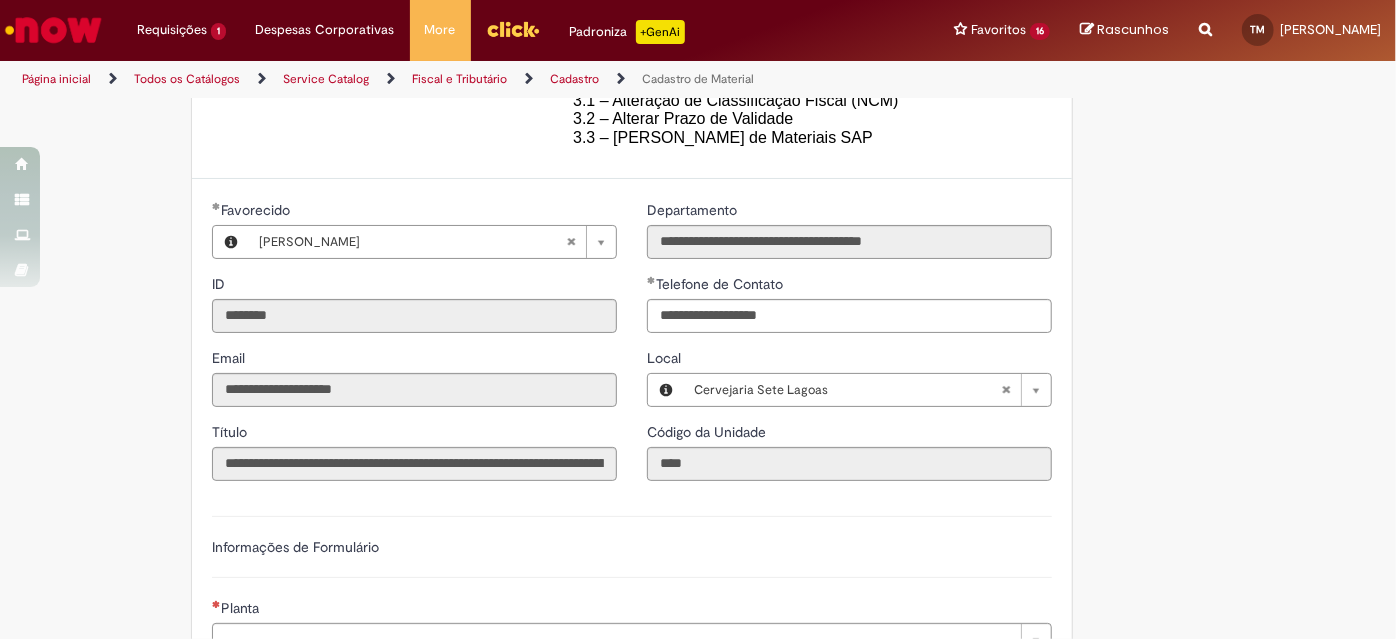 scroll, scrollTop: 1090, scrollLeft: 0, axis: vertical 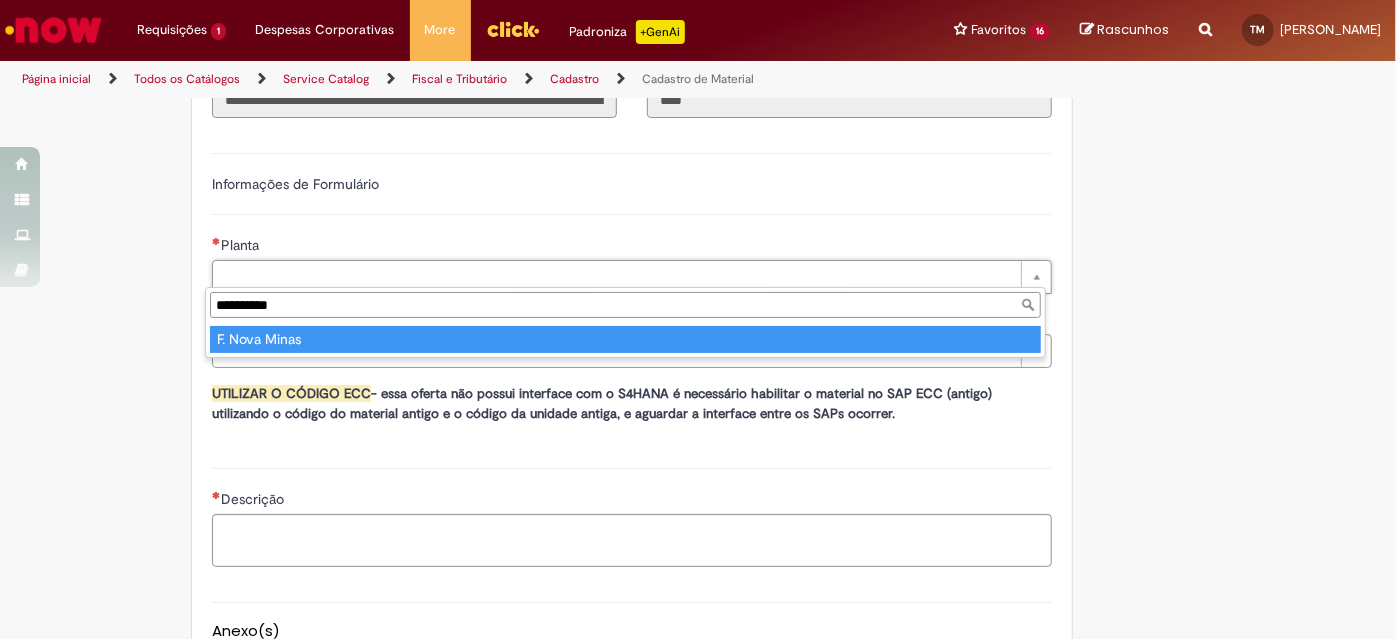 type on "**********" 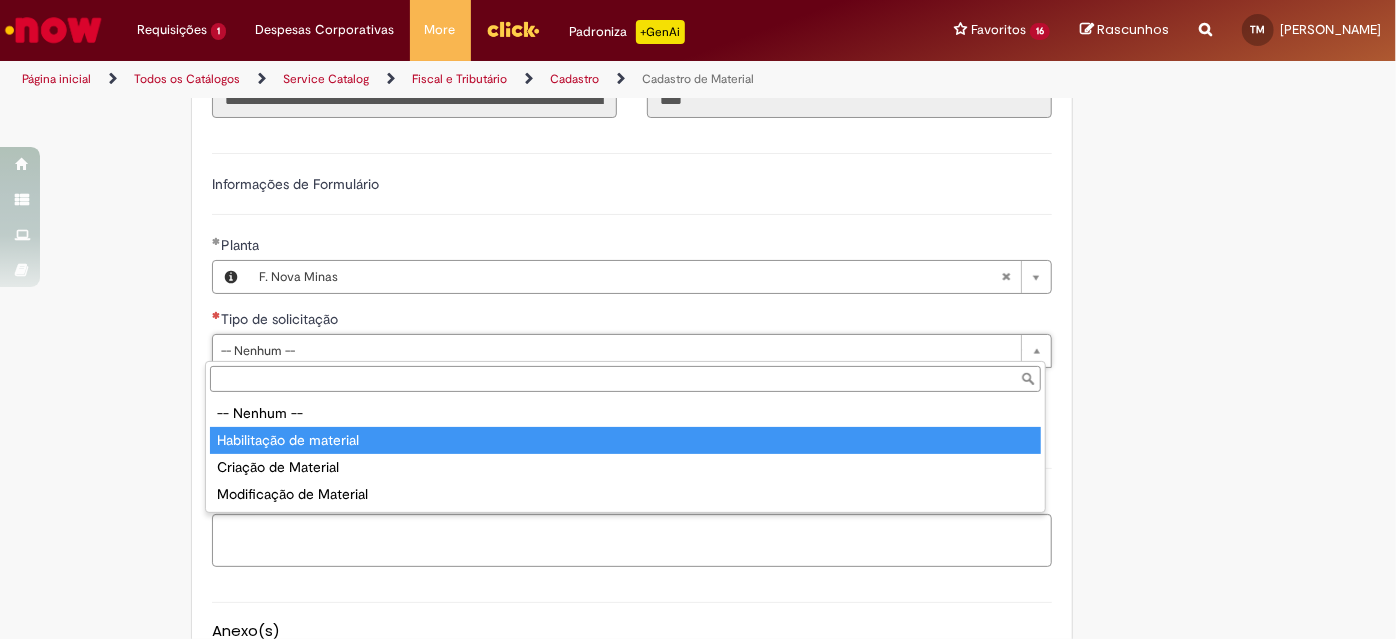 type on "**********" 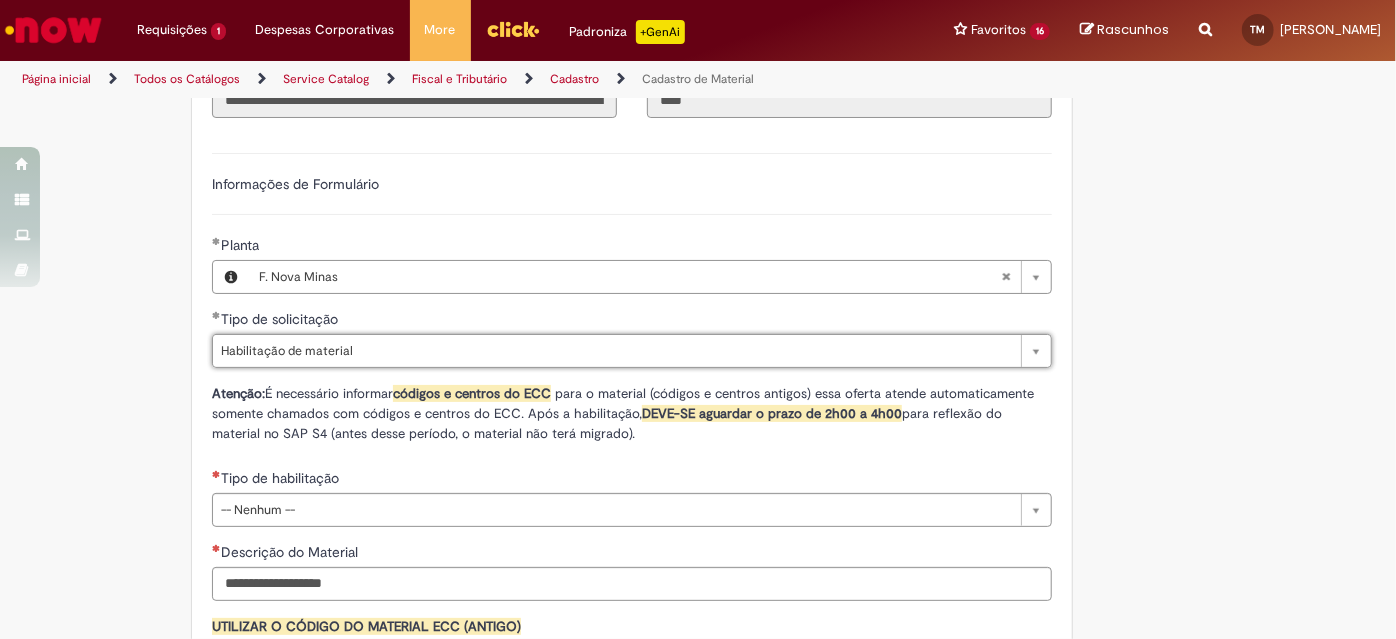 scroll, scrollTop: 1181, scrollLeft: 0, axis: vertical 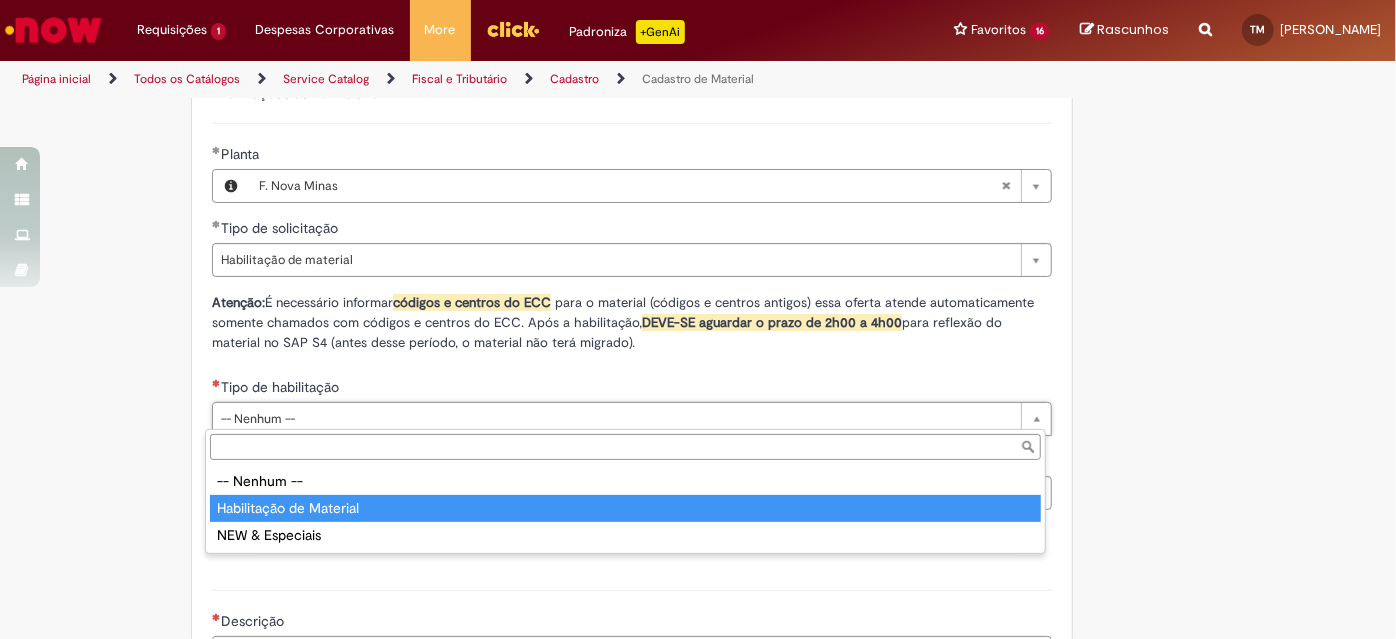 type on "**********" 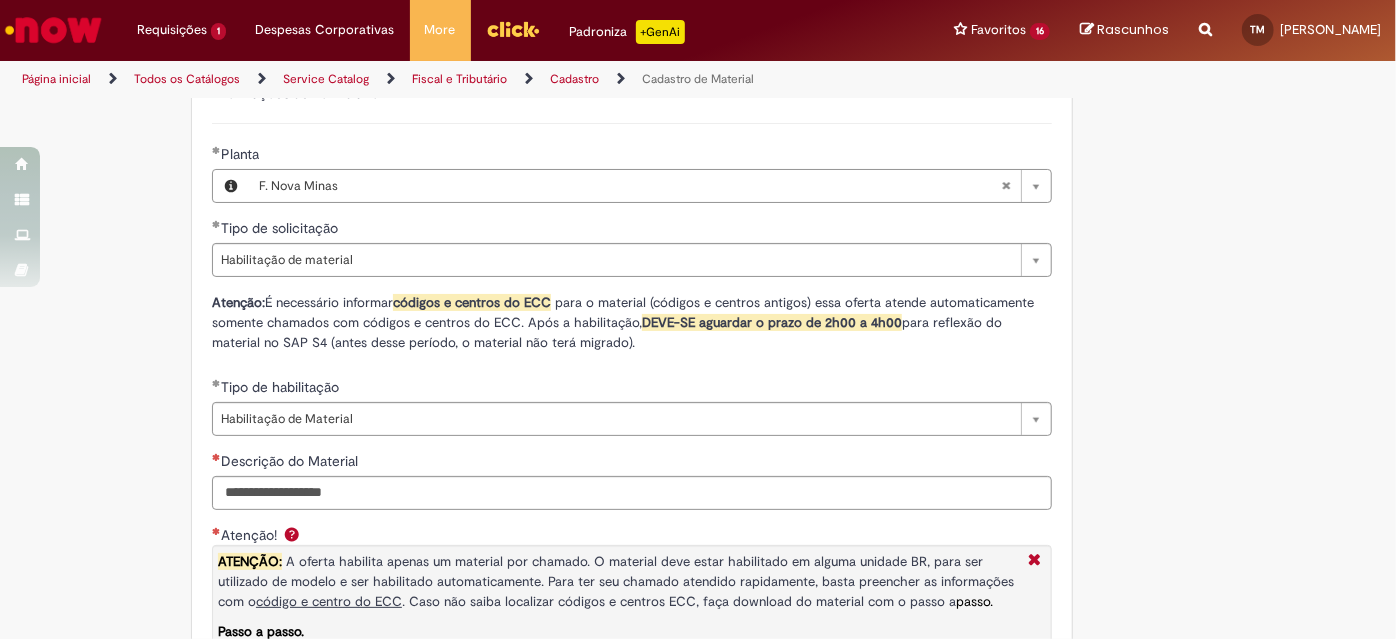click on "Descrição do Material" at bounding box center [632, 463] 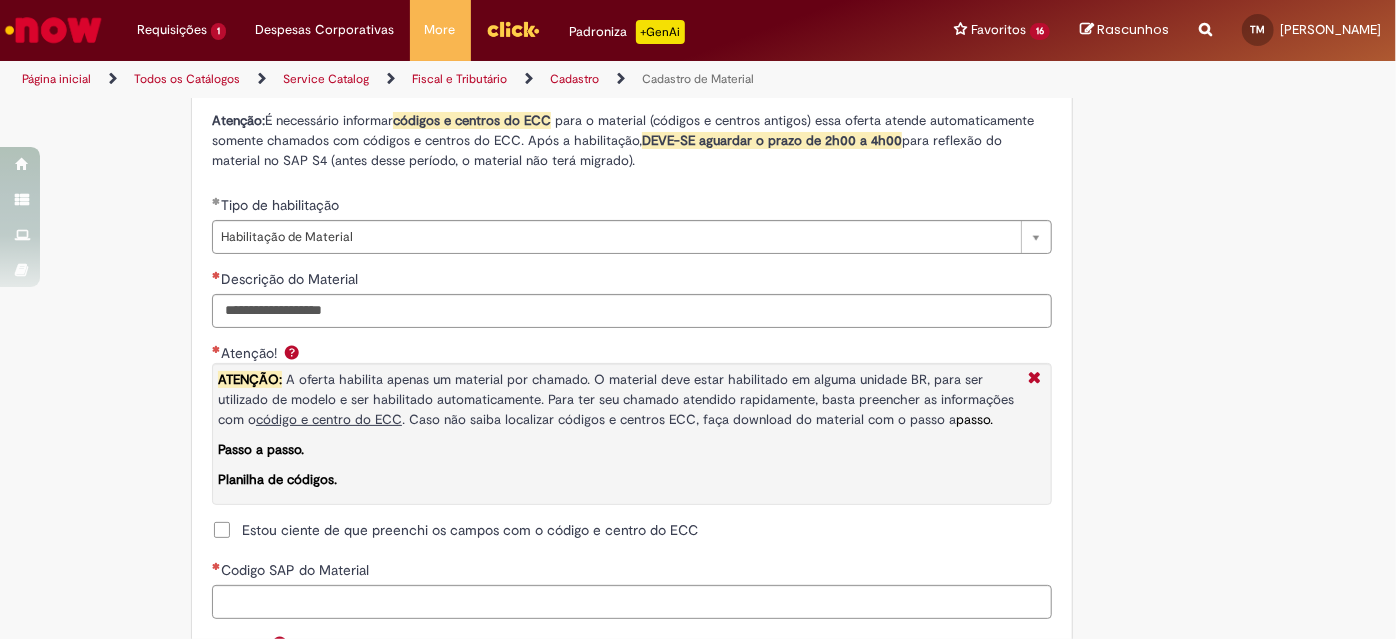 drag, startPoint x: 462, startPoint y: 562, endPoint x: 462, endPoint y: 590, distance: 28 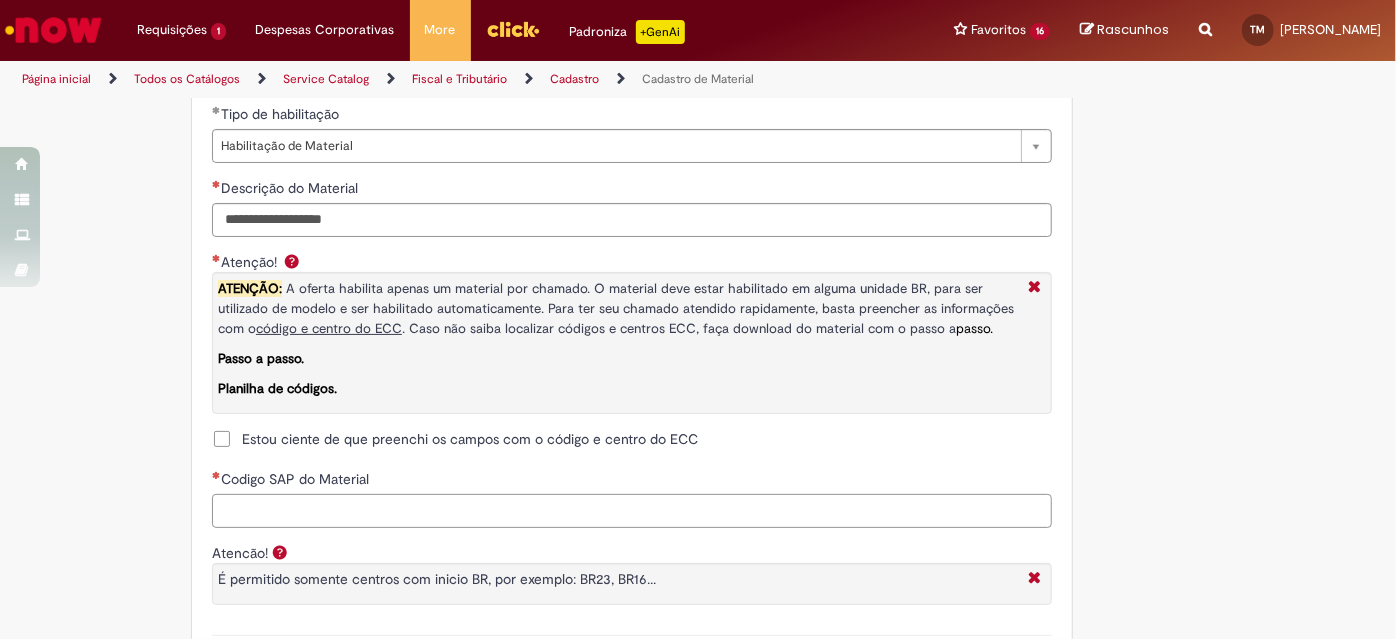 click on "Codigo SAP do Material" at bounding box center [632, 511] 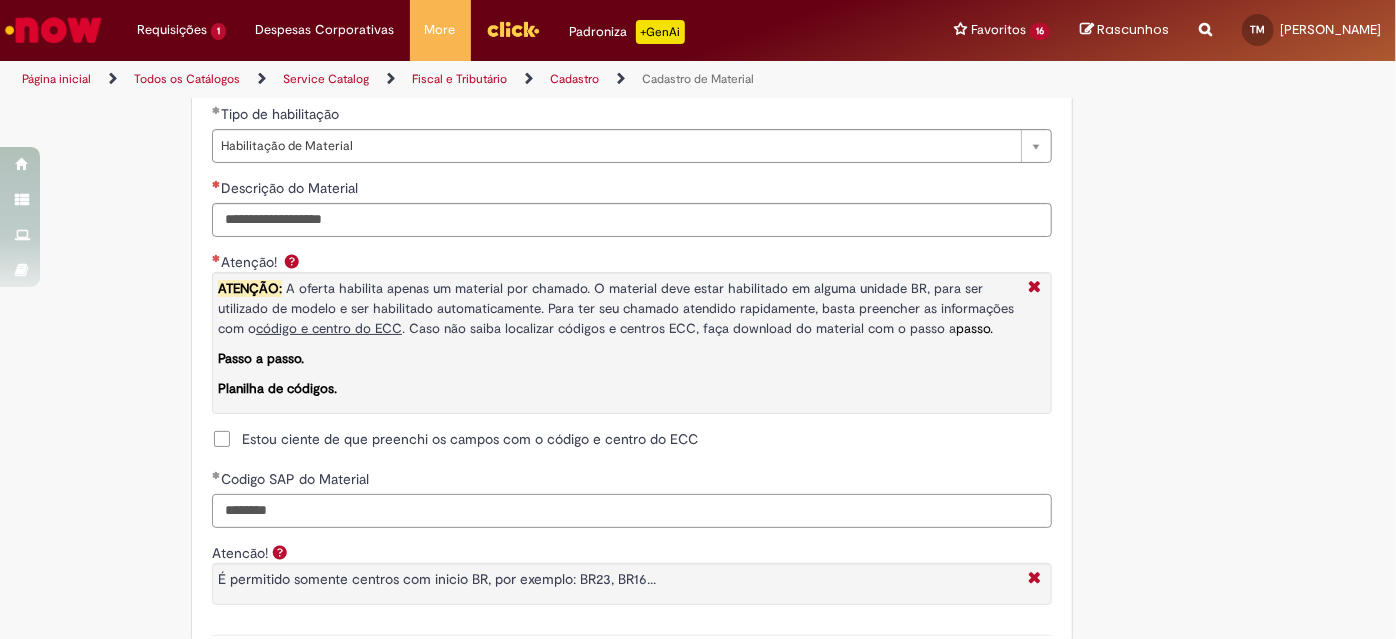 type on "********" 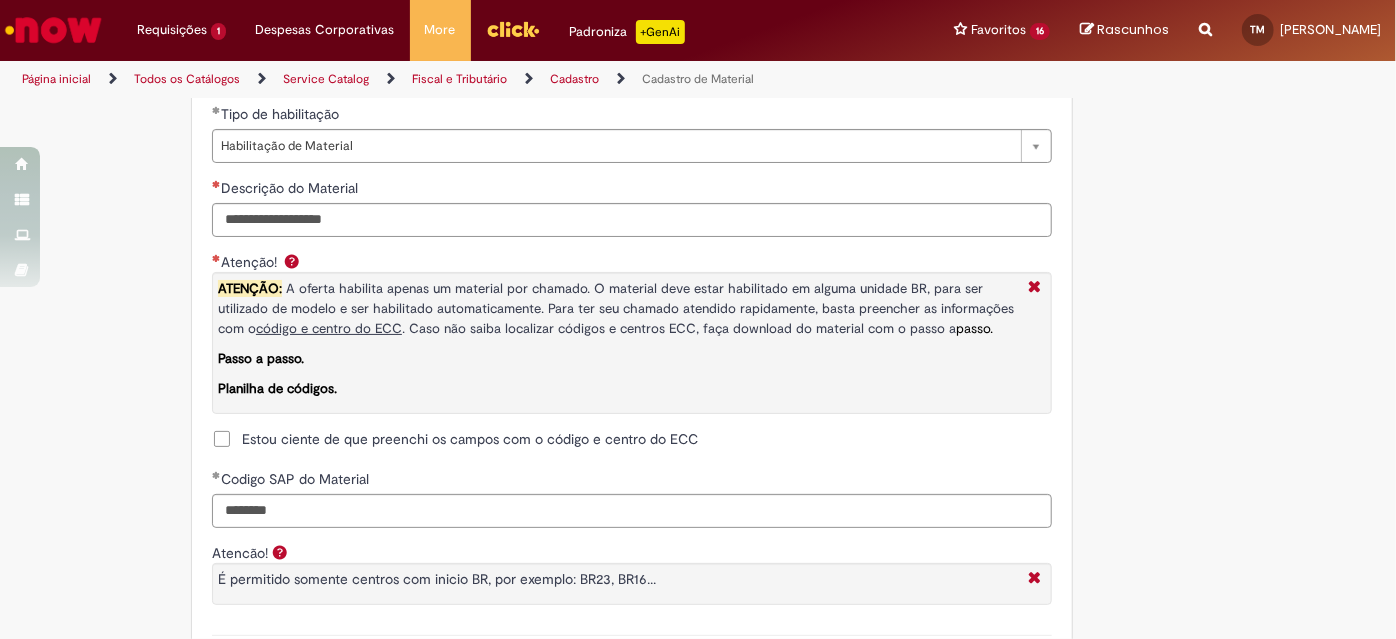 click on "Estou ciente de que preenchi os campos com o código e centro do ECC" at bounding box center (470, 439) 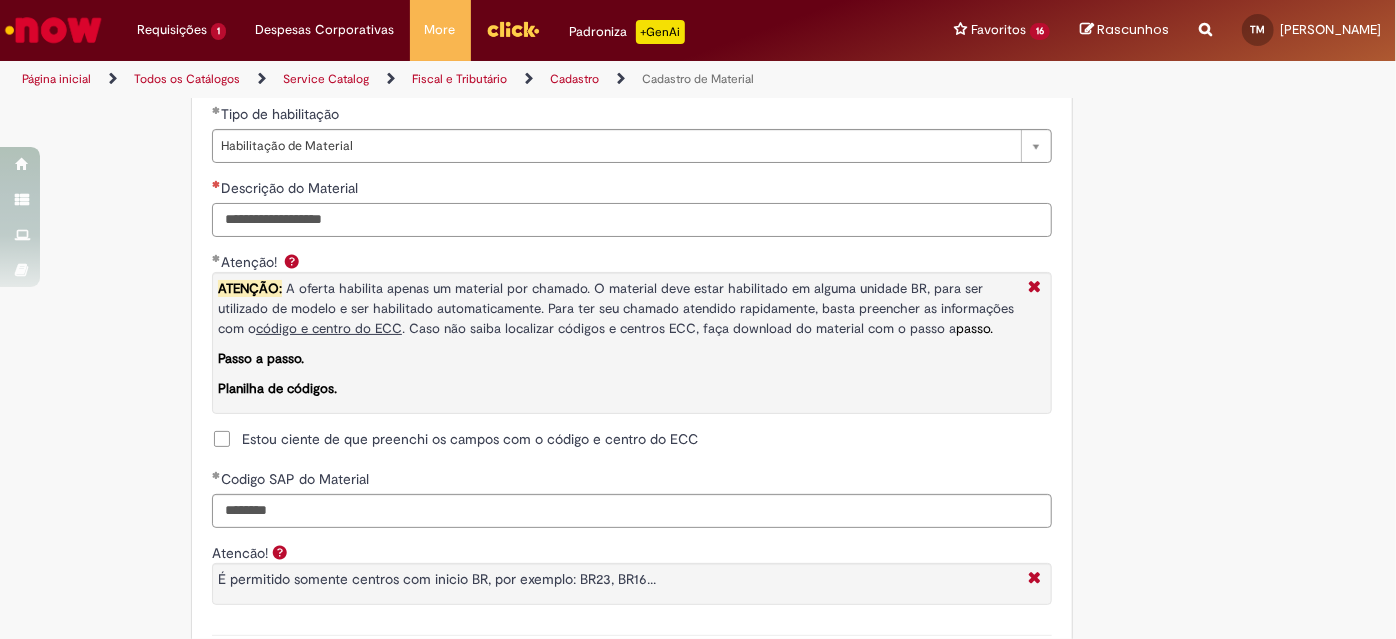 click on "Descrição do Material" at bounding box center (632, 220) 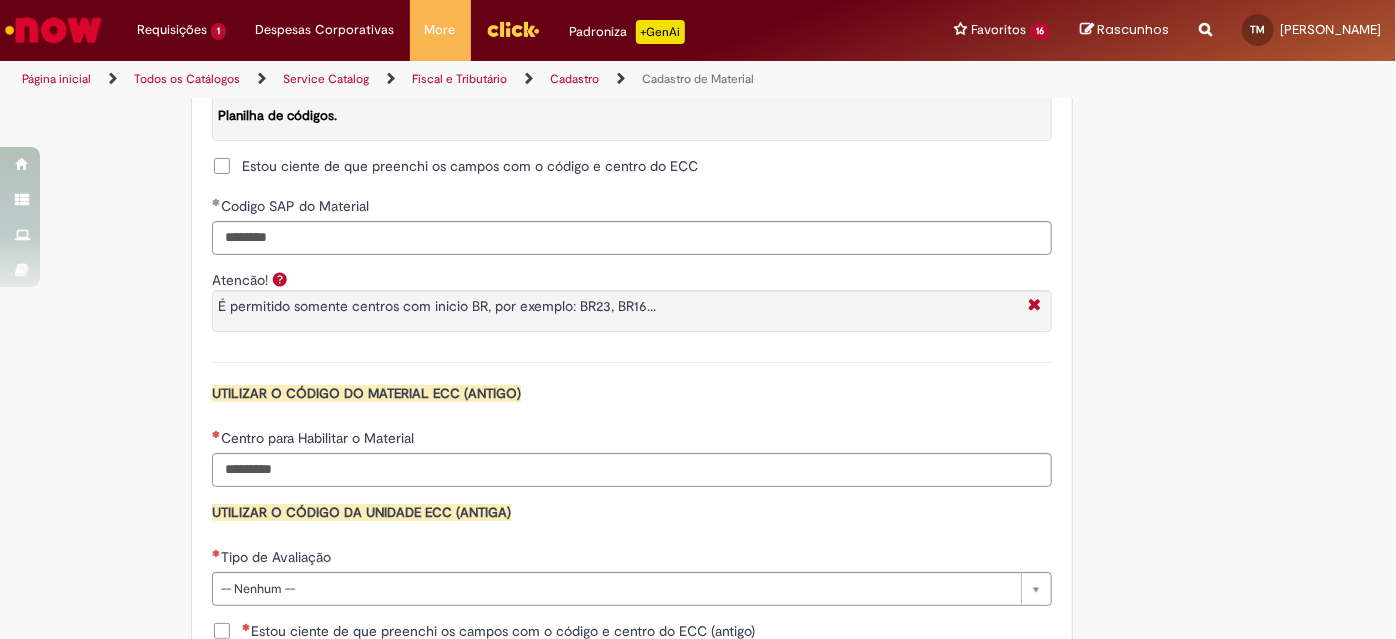 scroll, scrollTop: 1818, scrollLeft: 0, axis: vertical 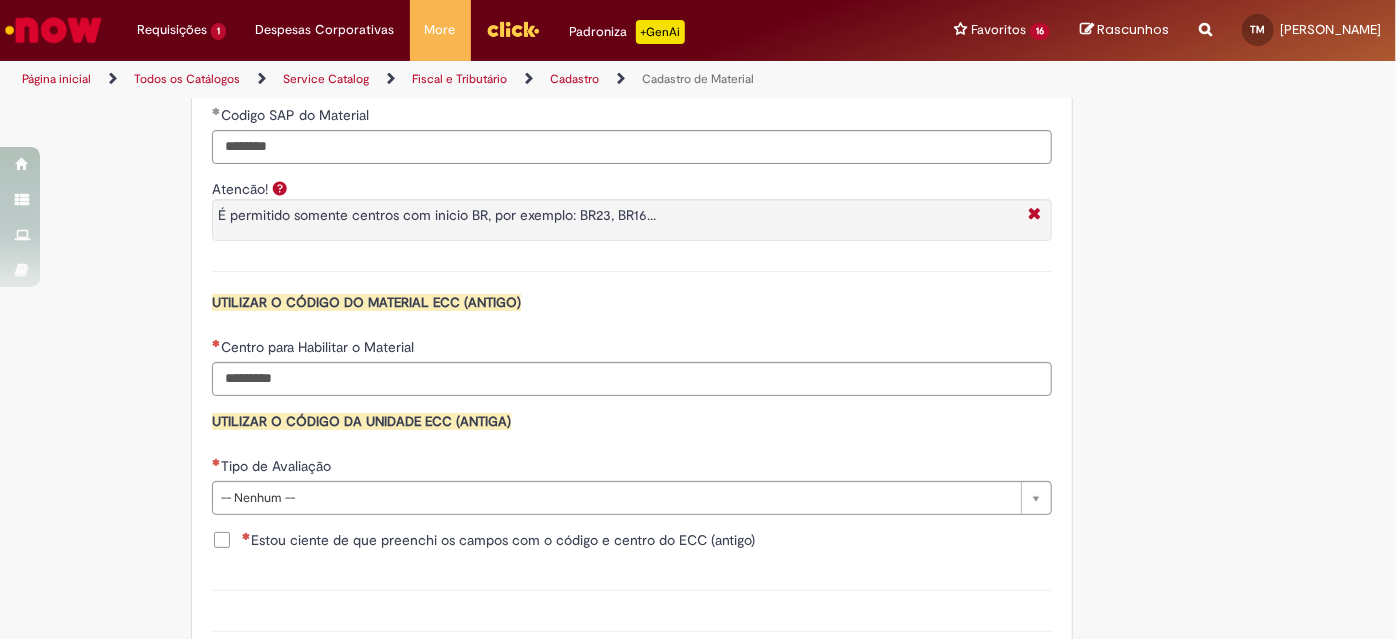 type on "*****" 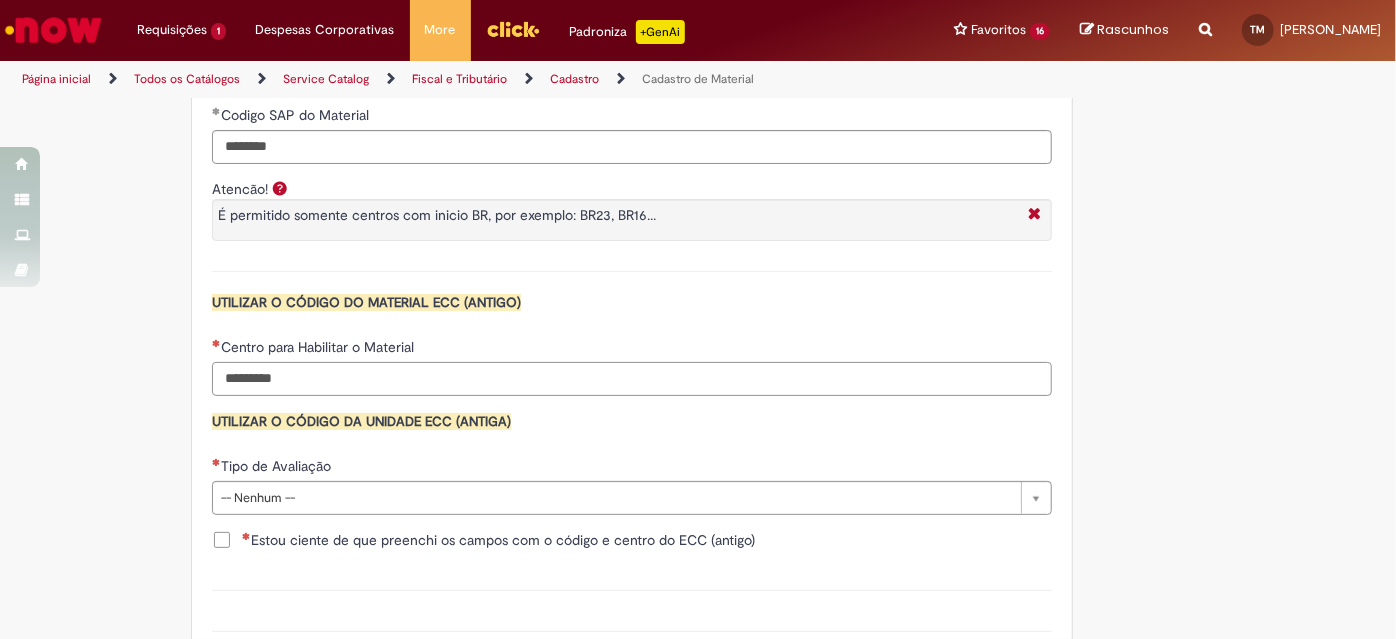 click on "Centro para Habilitar o Material" at bounding box center (632, 379) 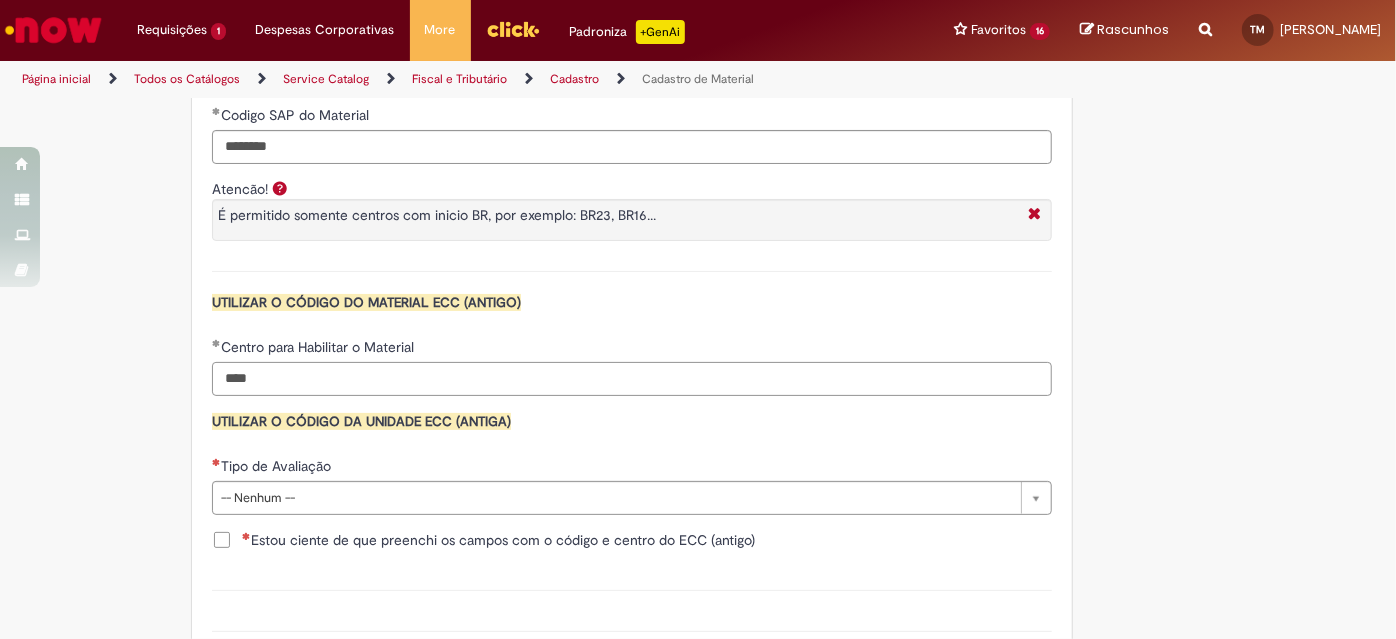 scroll, scrollTop: 2000, scrollLeft: 0, axis: vertical 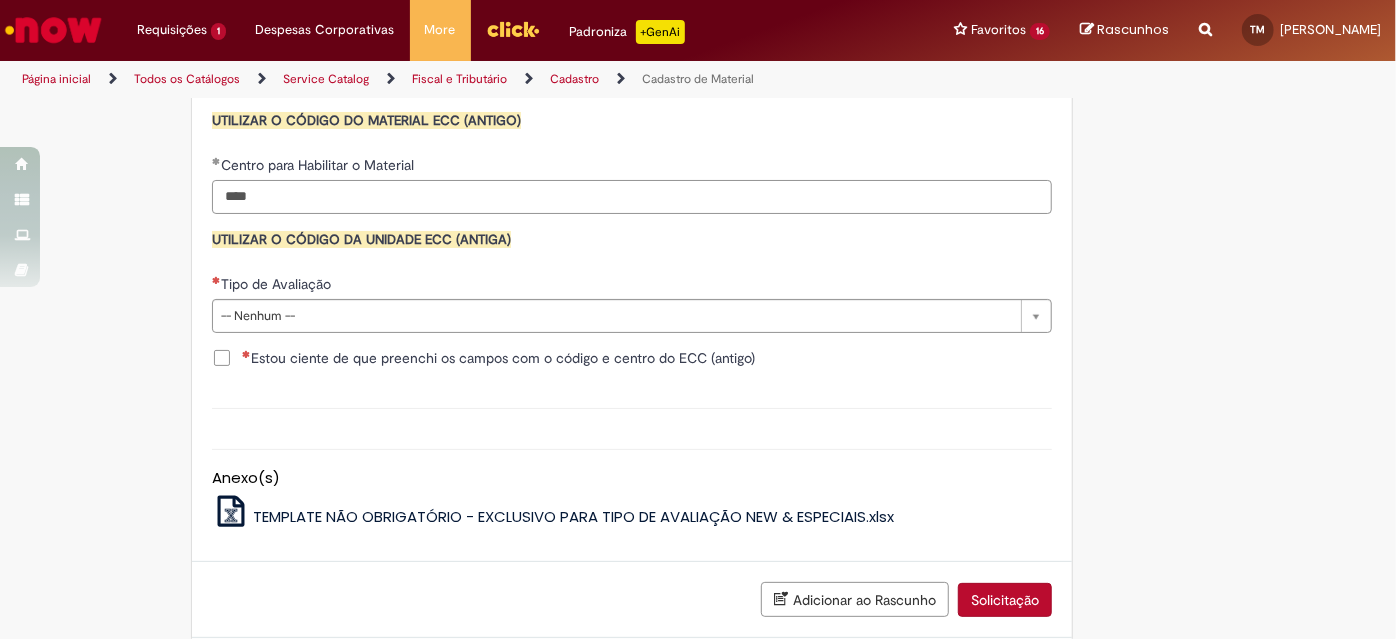 type on "****" 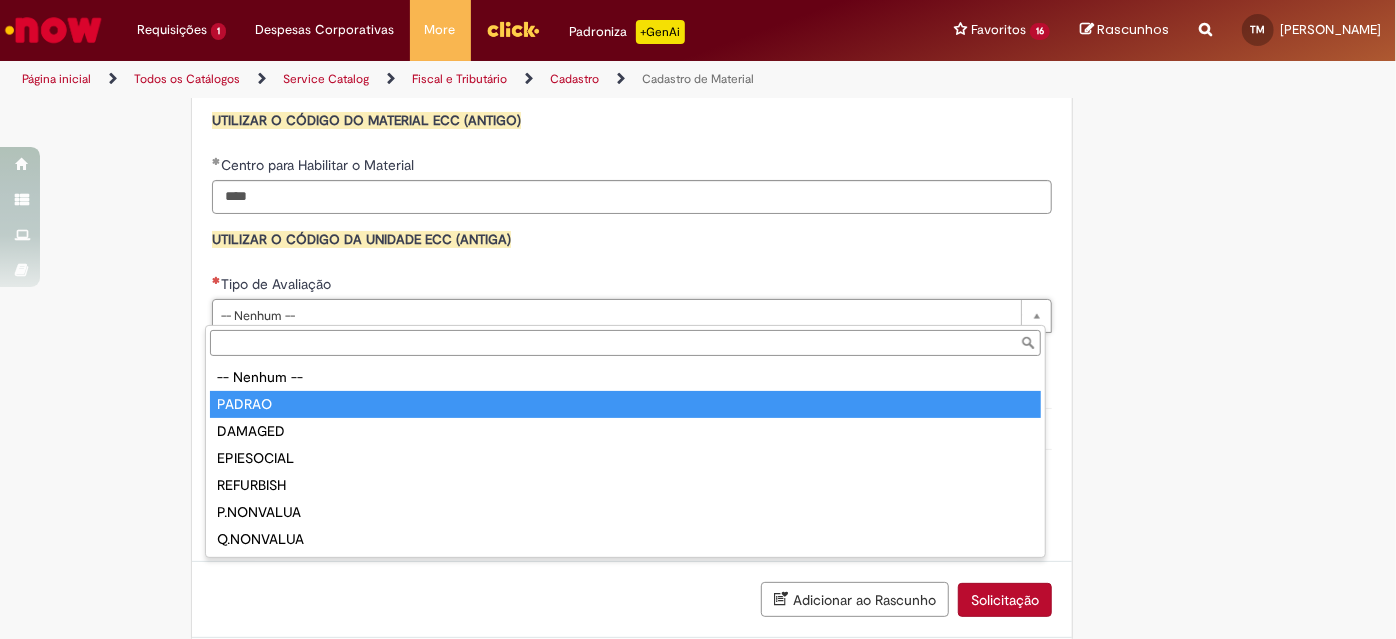 type on "******" 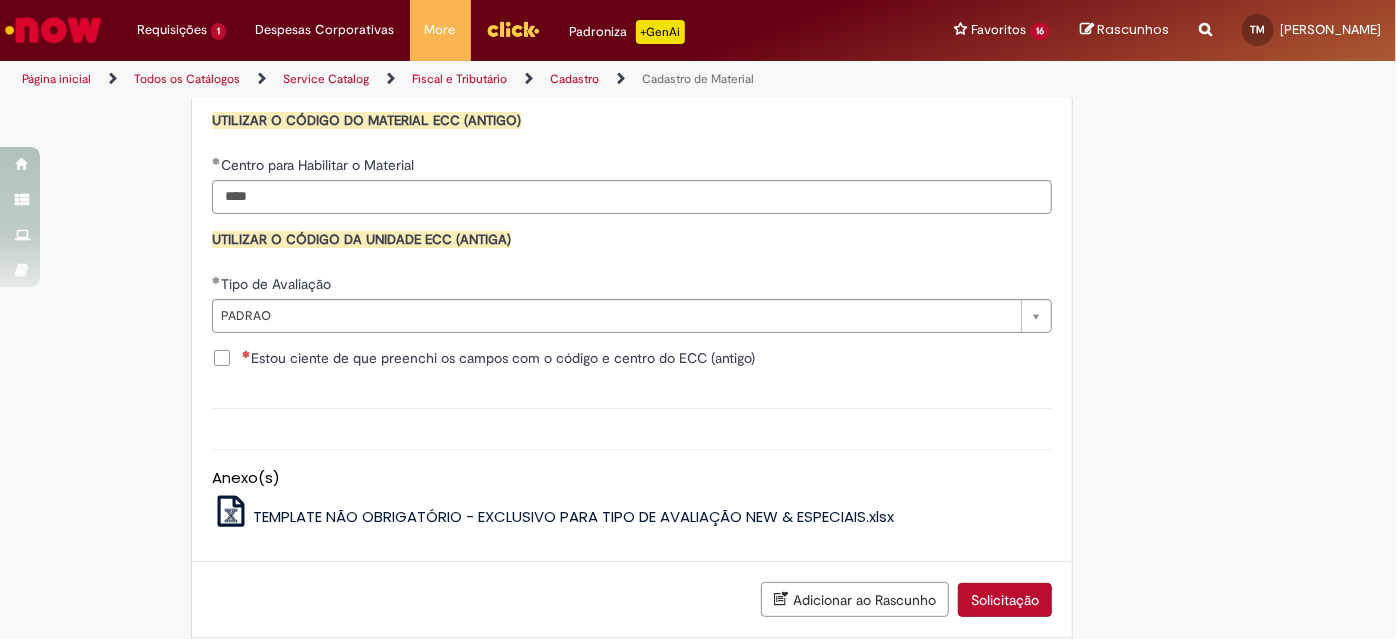 click on "**********" at bounding box center (632, -195) 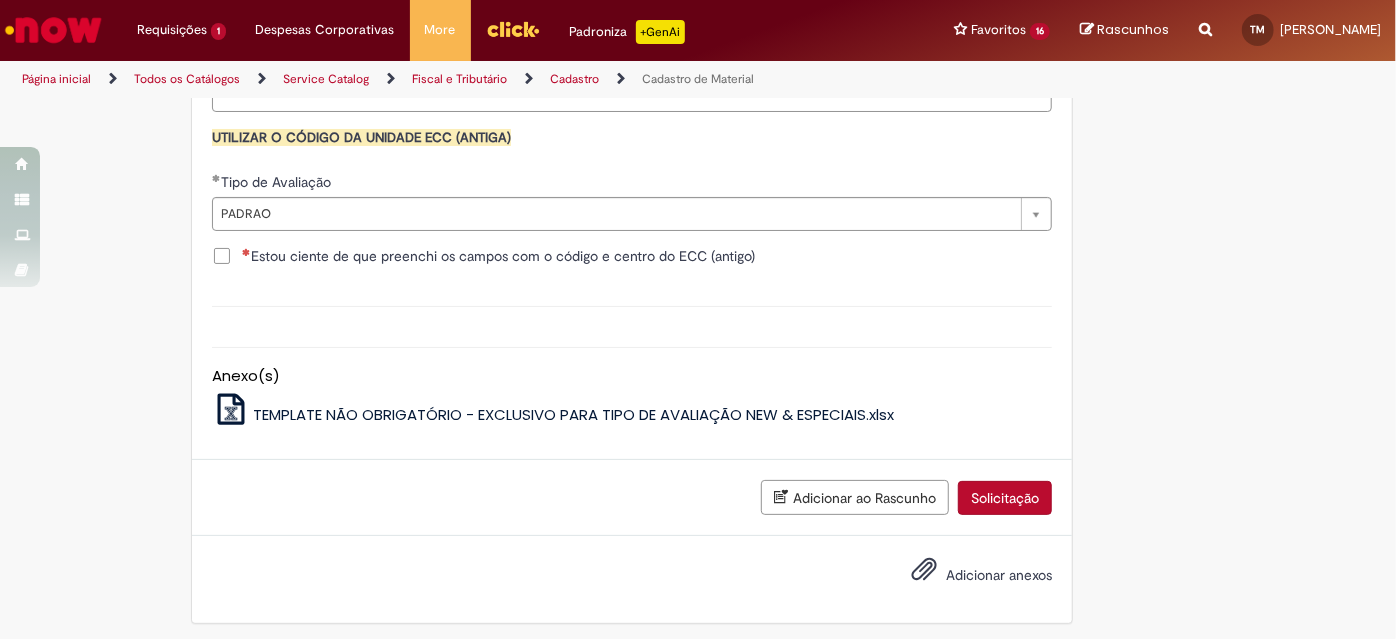 click on "Solicitação" at bounding box center (1005, 498) 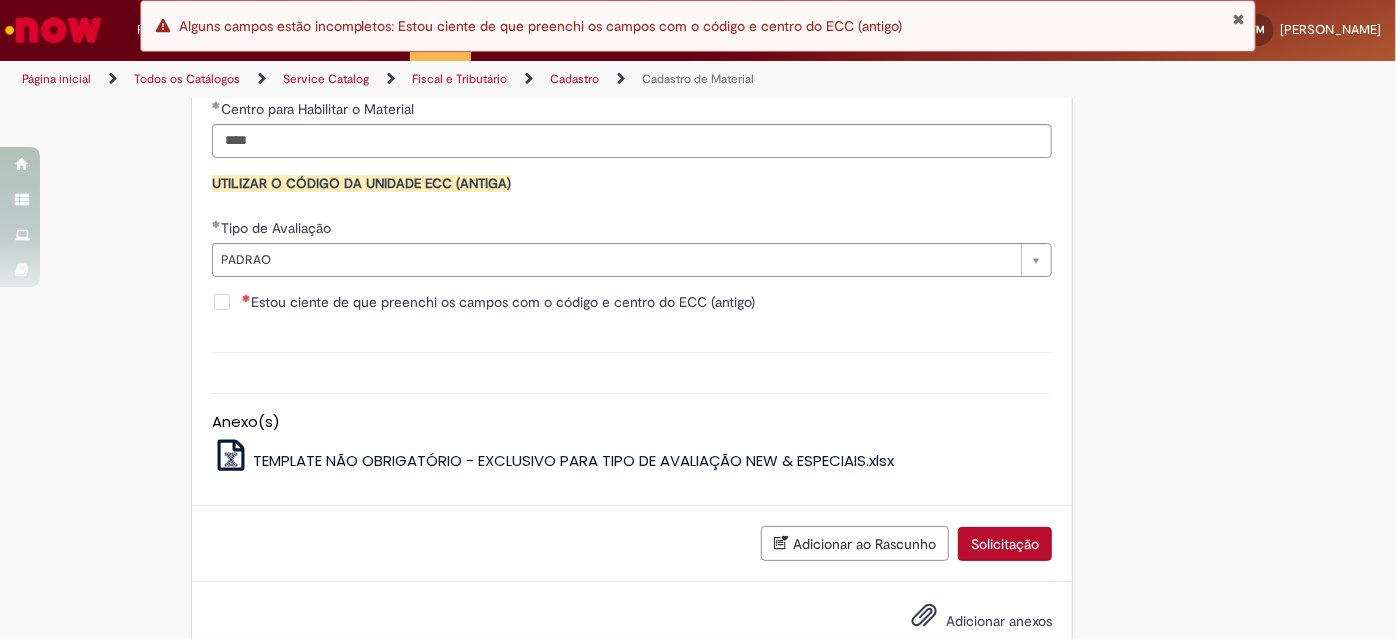 scroll, scrollTop: 2102, scrollLeft: 0, axis: vertical 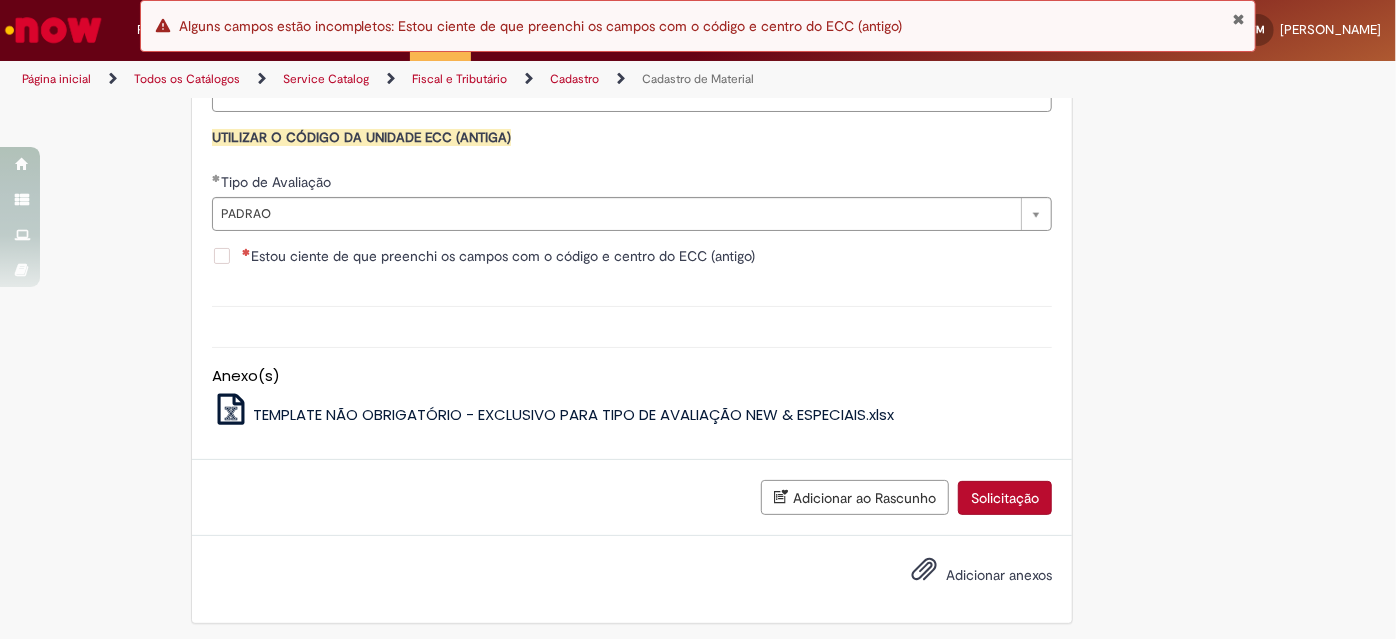 click on "Estou ciente de que preenchi os campos com o código e centro do ECC  (antigo)" at bounding box center [483, 256] 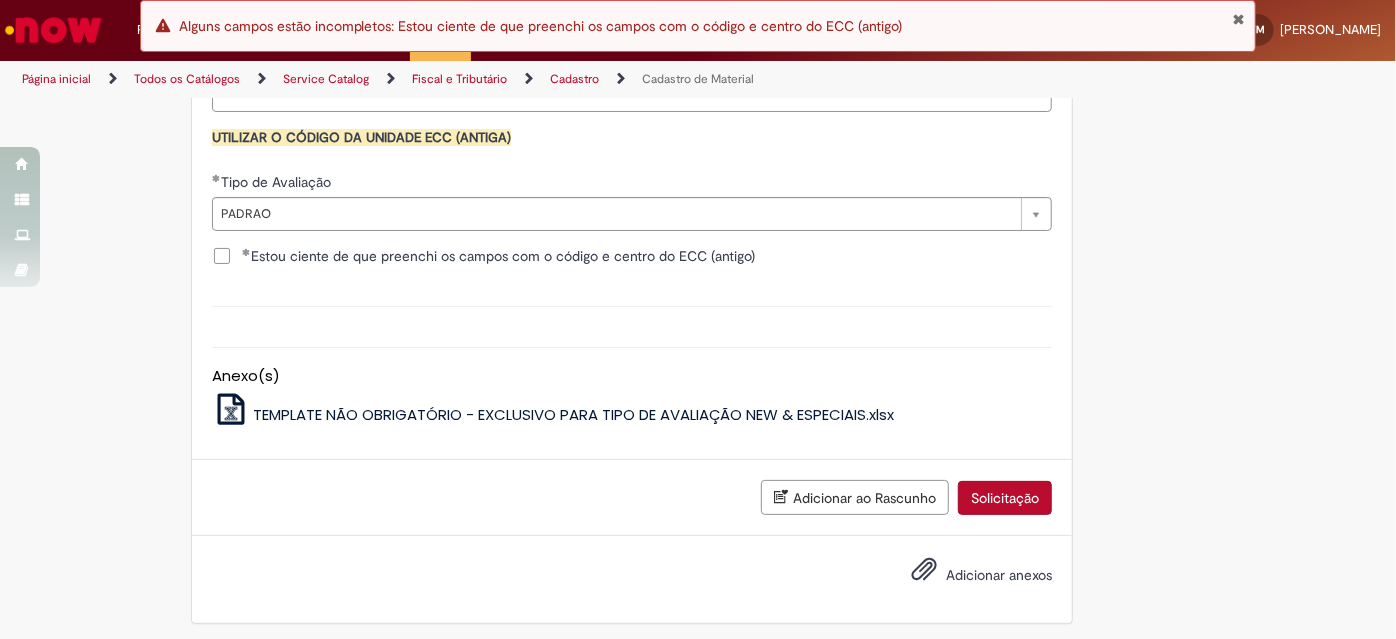 click on "Solicitação" at bounding box center (1005, 498) 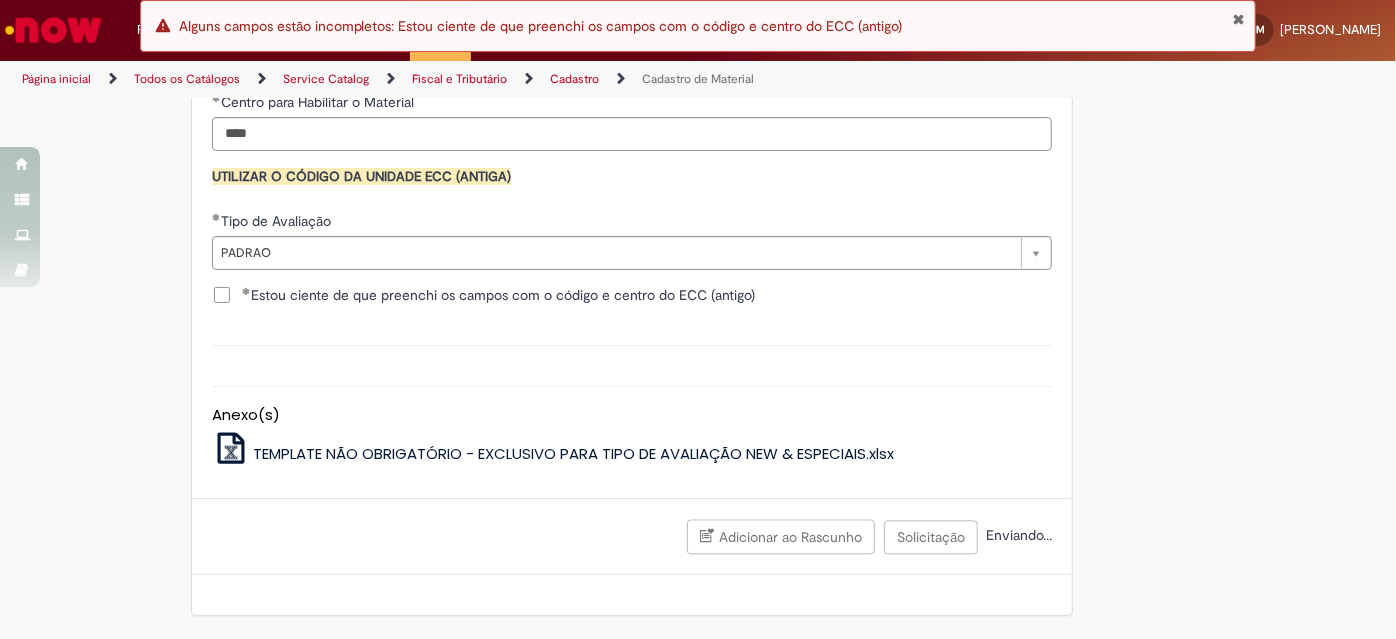 scroll, scrollTop: 2056, scrollLeft: 0, axis: vertical 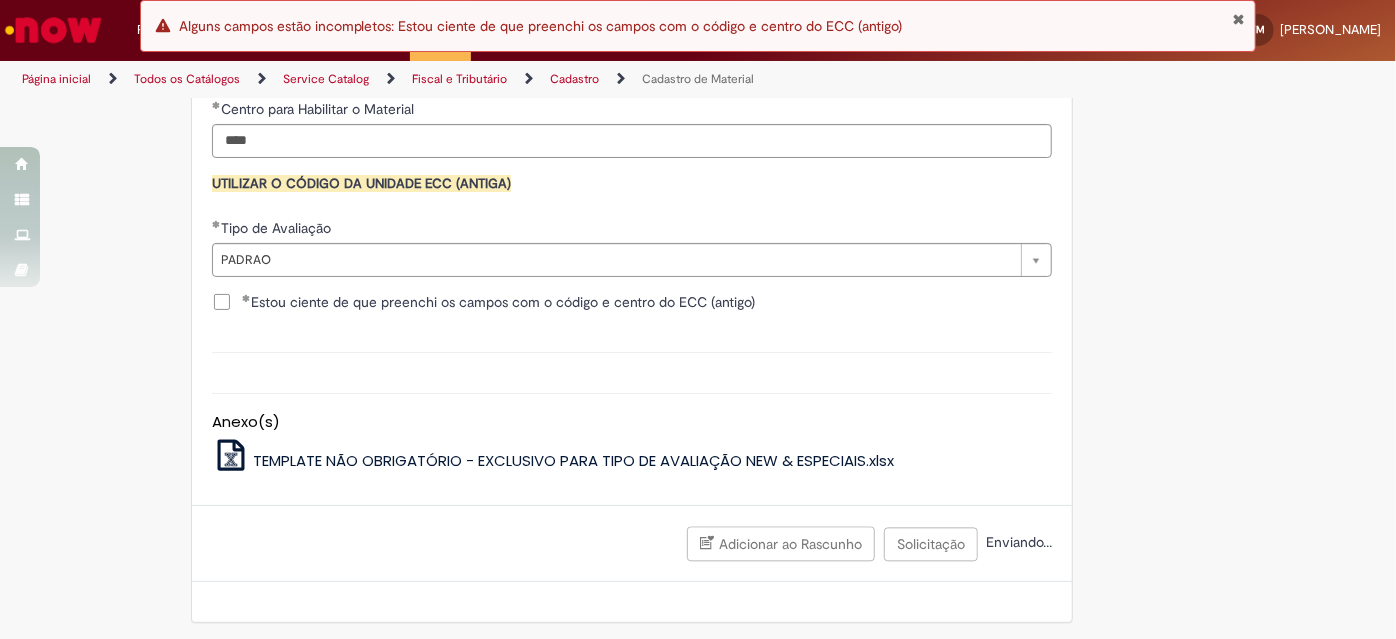 click at bounding box center (1238, 19) 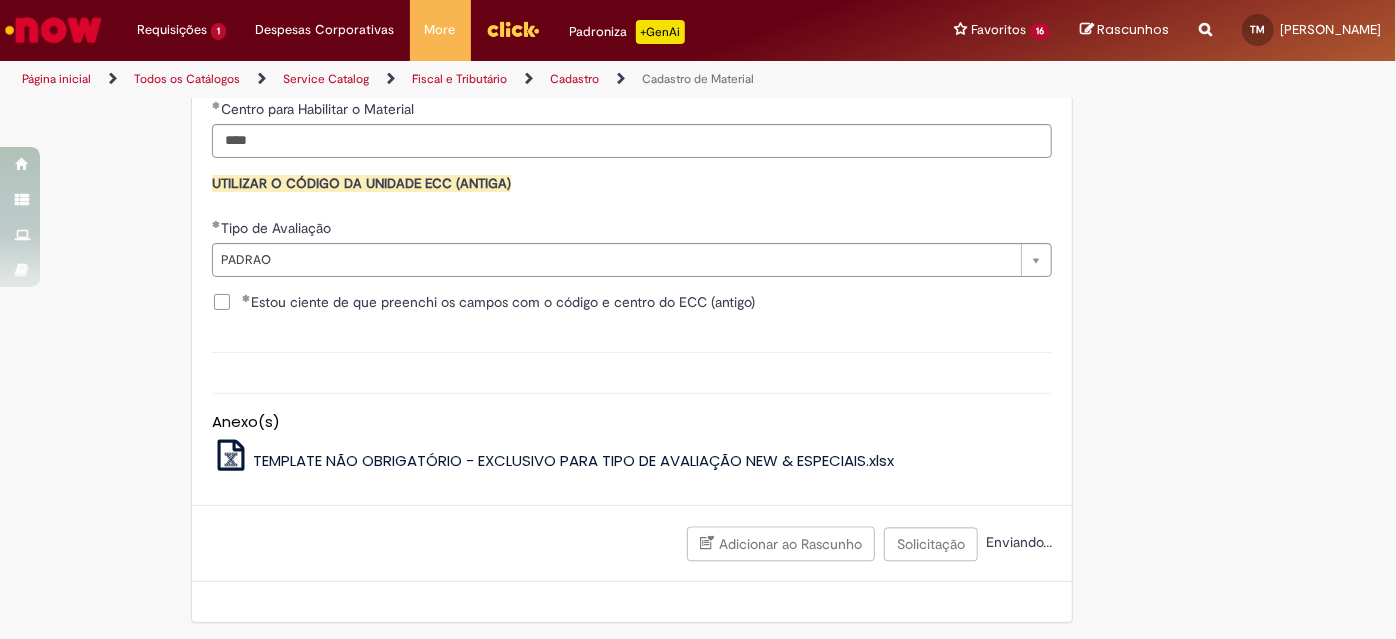 scroll, scrollTop: 0, scrollLeft: 0, axis: both 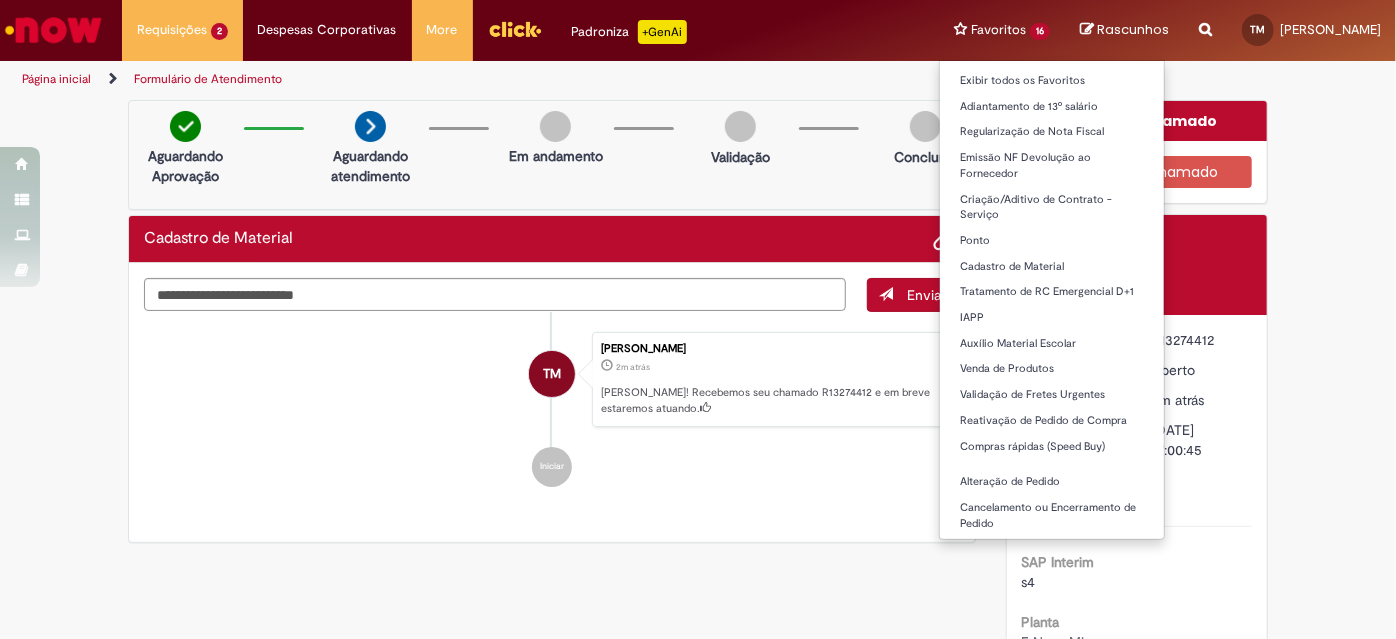 click on "Favoritos   16
Exibir todos os Favoritos
Adiantamento de 13º salário
Regularização de Nota Fiscal
Emissão NF Devolução ao Fornecedor
Criação/Aditivo de Contrato - Serviço
[GEOGRAPHIC_DATA]
Cadastro de Material
Tratamento de RC Emergencial D+1
IAPP
Auxílio Material Escolar
Venda de Produtos
Validação de Fretes Urgentes
Reativação de Pedido de Compra
Compras rápidas (Speed Buy)
Alteração de Pedido
Cancelamento ou Encerramento de Pedido" at bounding box center (1002, 30) 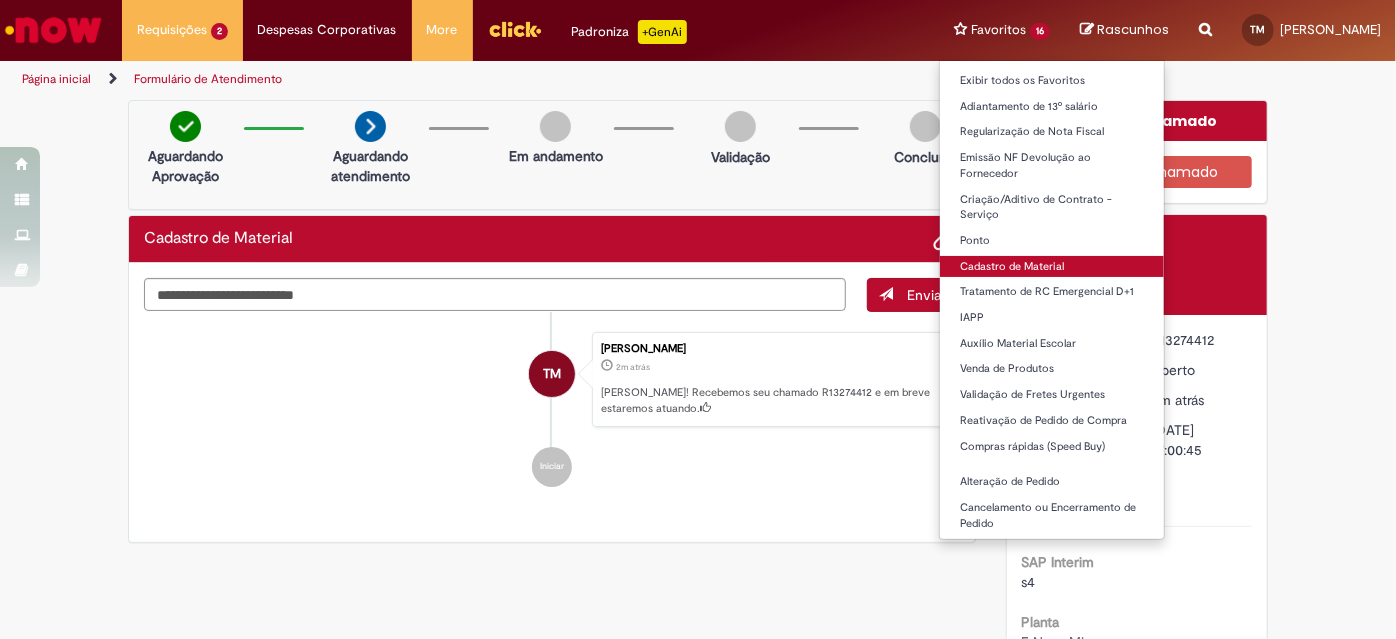 click on "Cadastro de Material" at bounding box center (1052, 267) 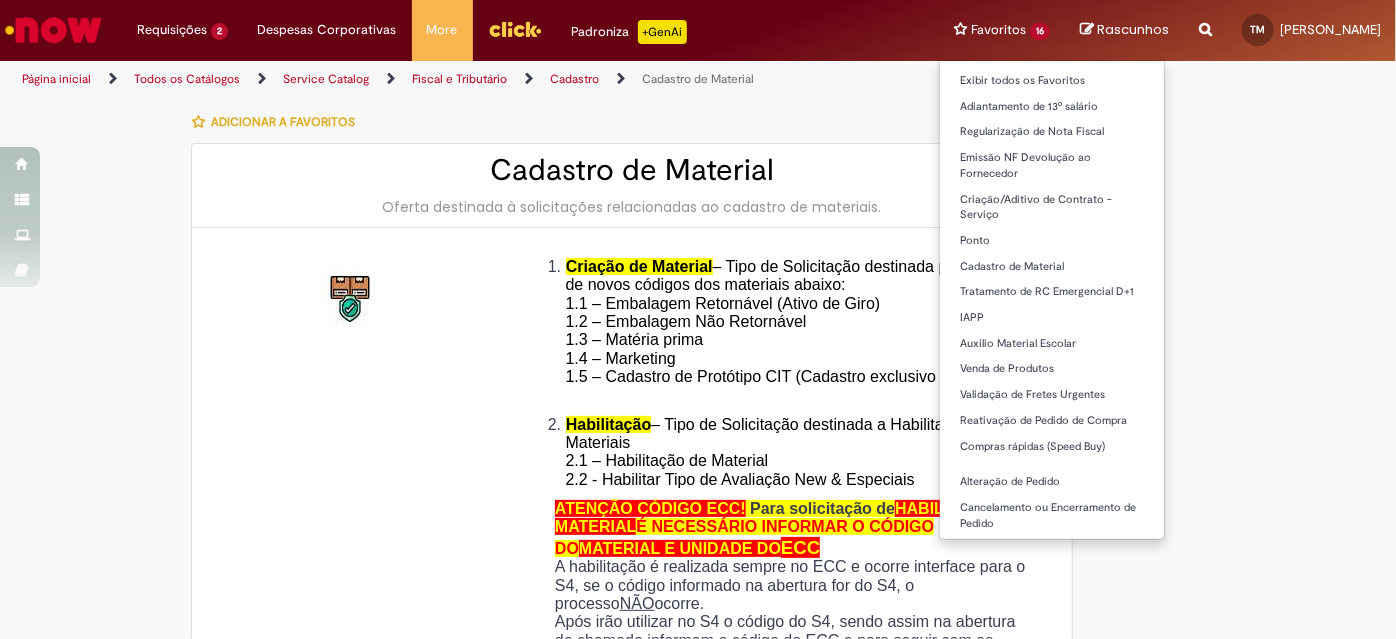 type on "********" 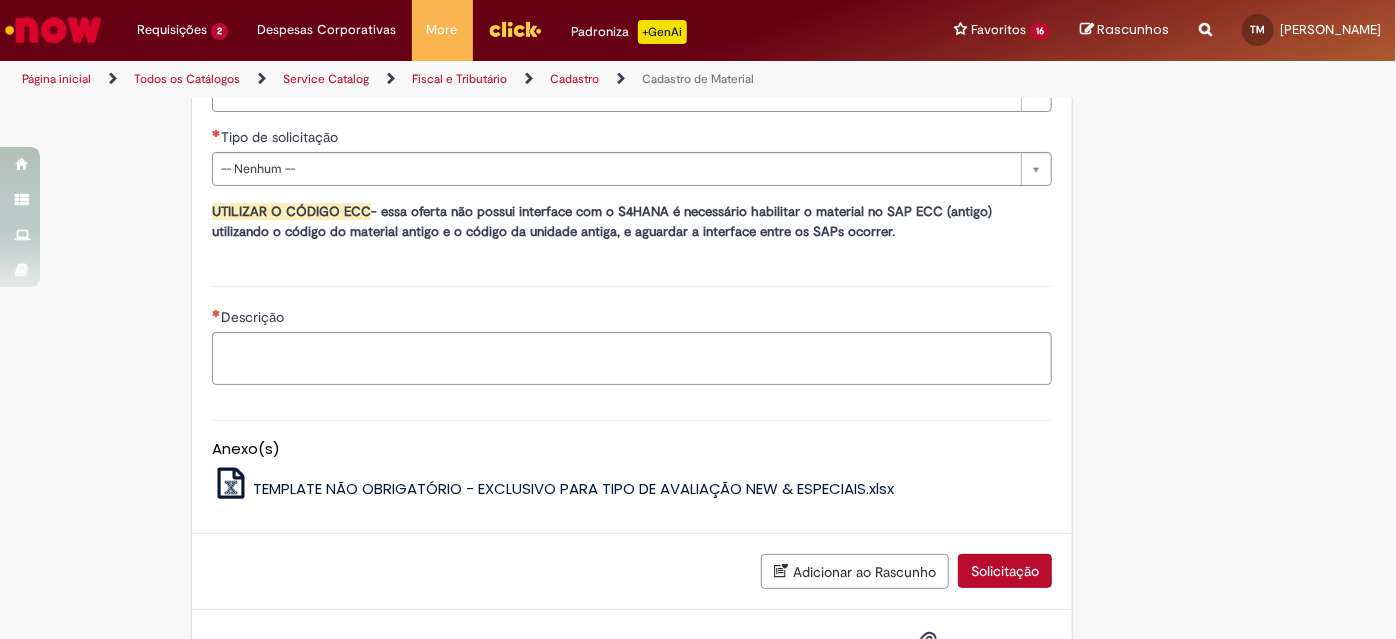 scroll, scrollTop: 1000, scrollLeft: 0, axis: vertical 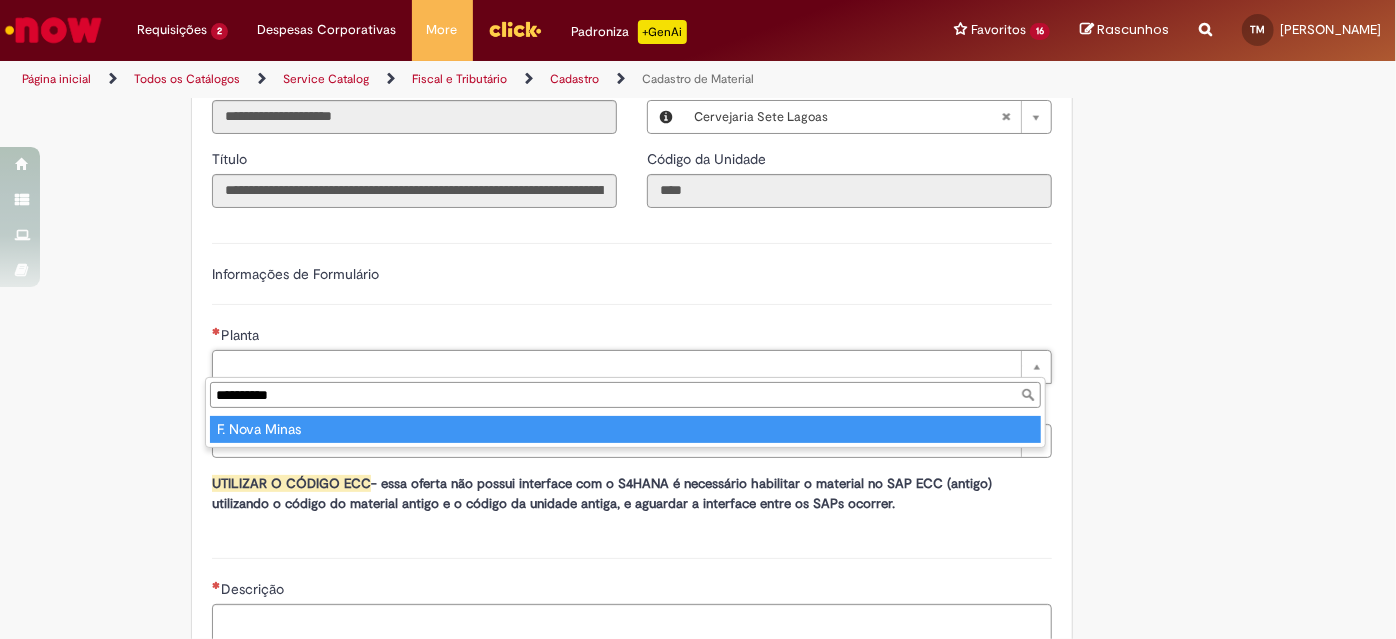 type on "**********" 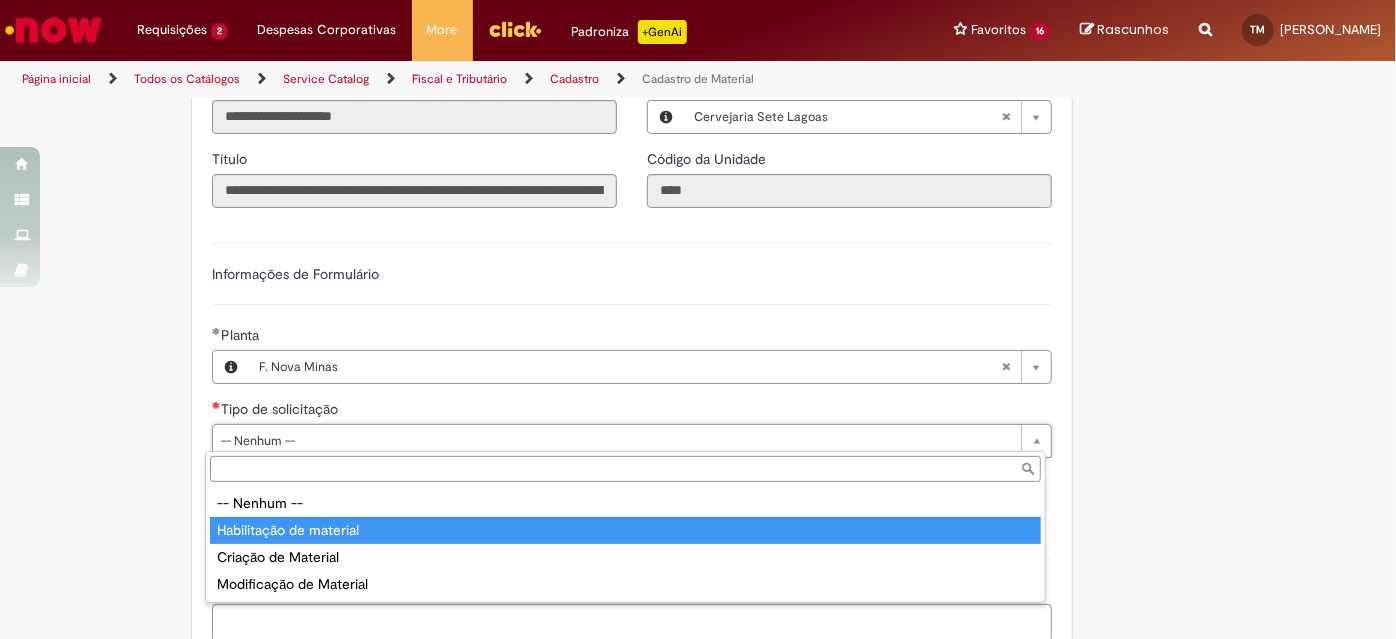 type on "**********" 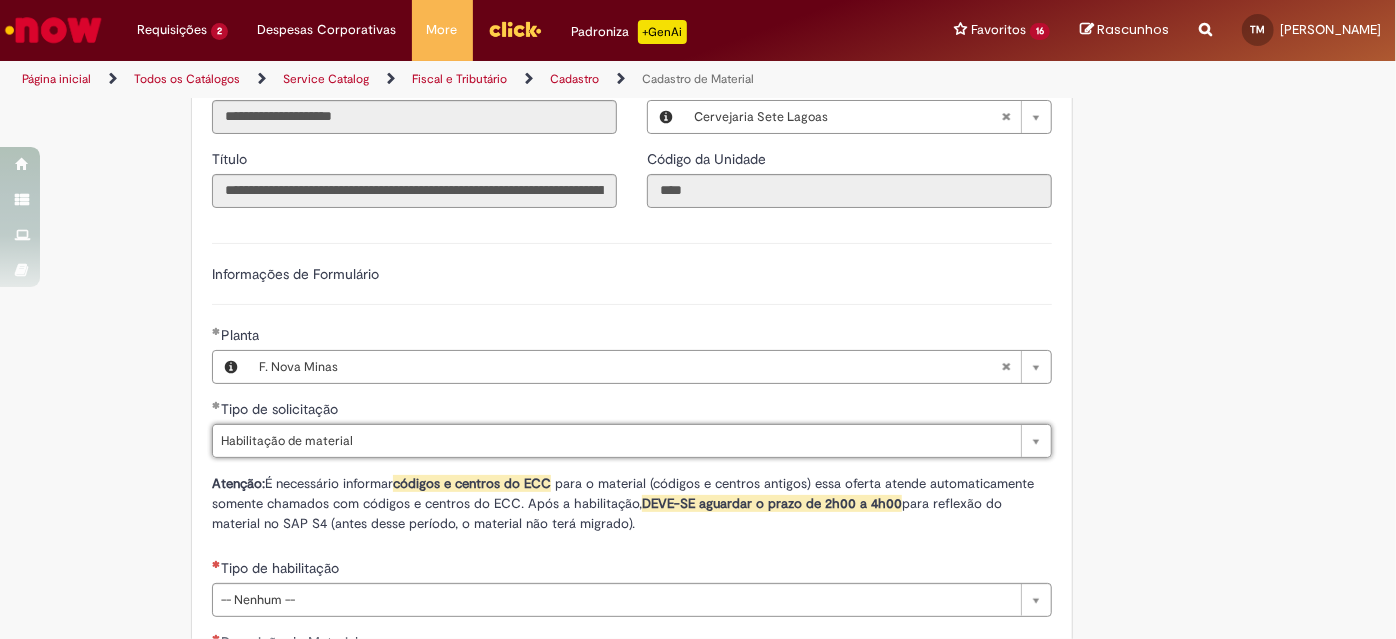 scroll, scrollTop: 1363, scrollLeft: 0, axis: vertical 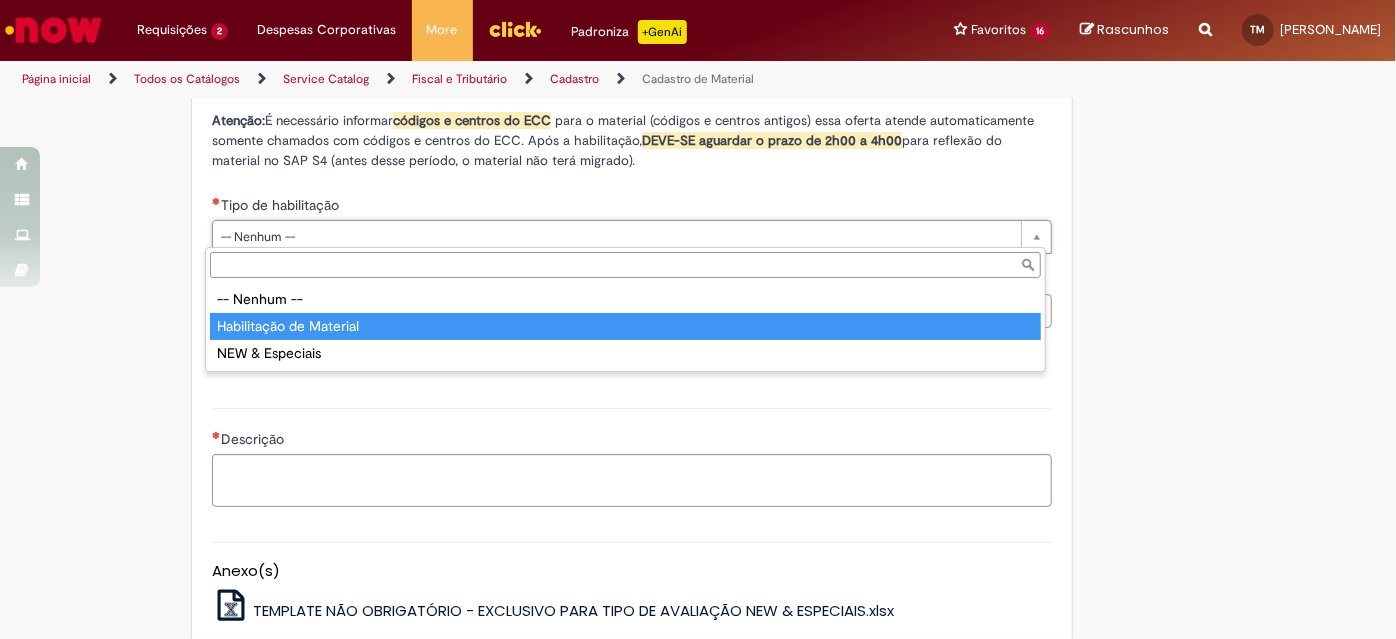 type on "**********" 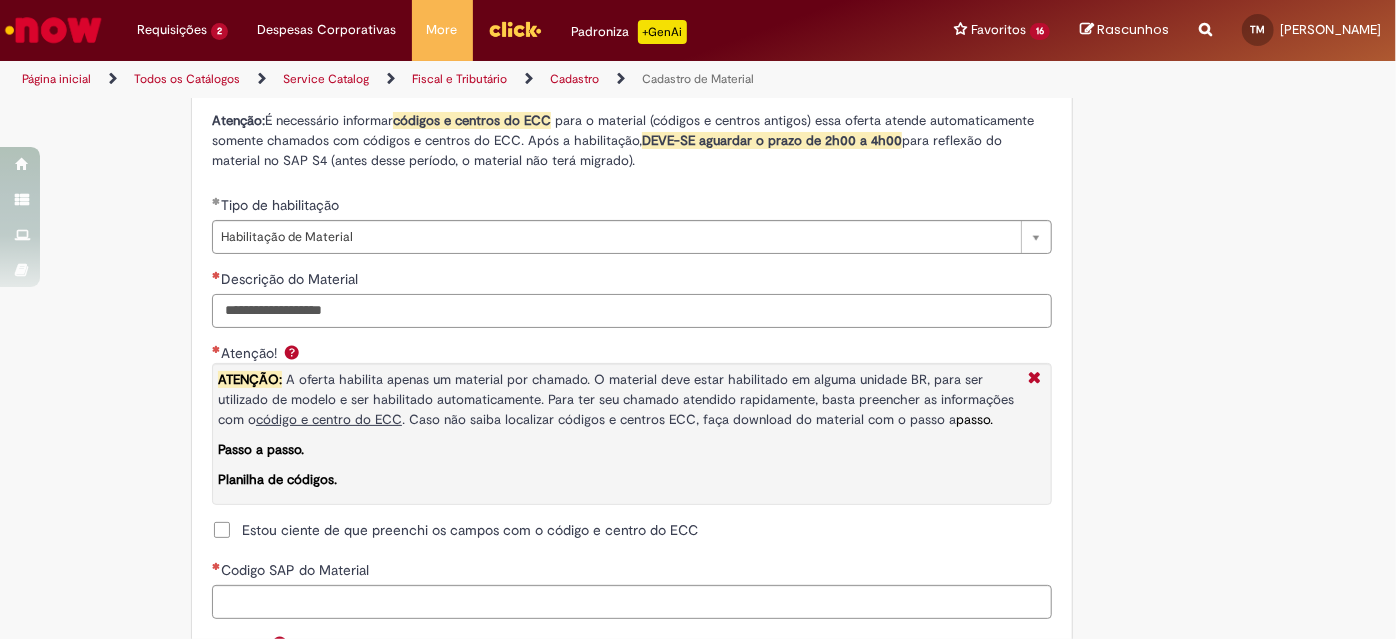 click on "Descrição do Material" at bounding box center (632, 311) 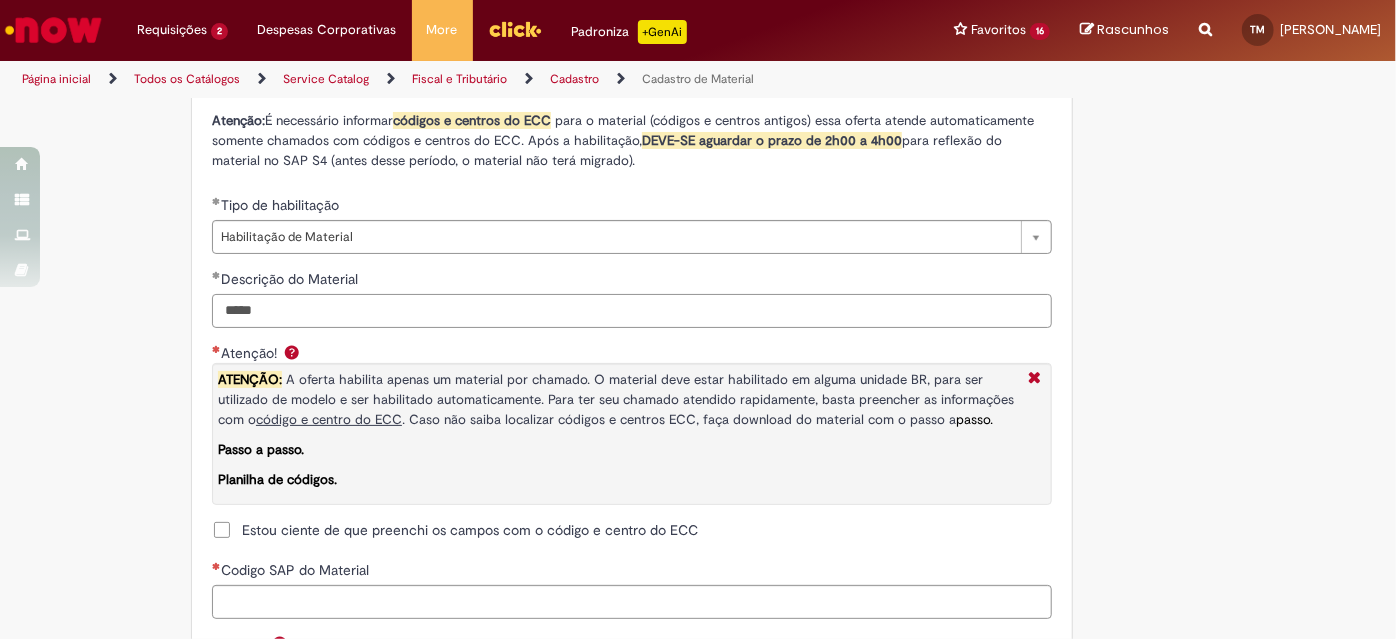 scroll, scrollTop: 1545, scrollLeft: 0, axis: vertical 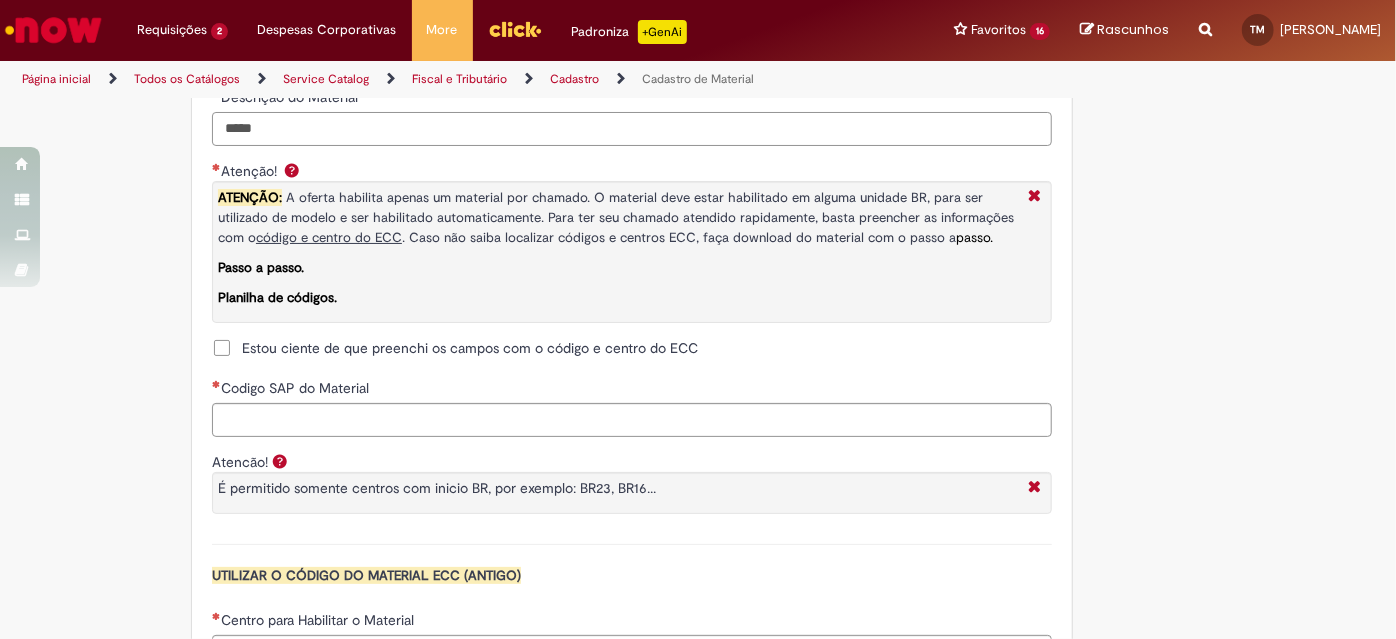 type on "*****" 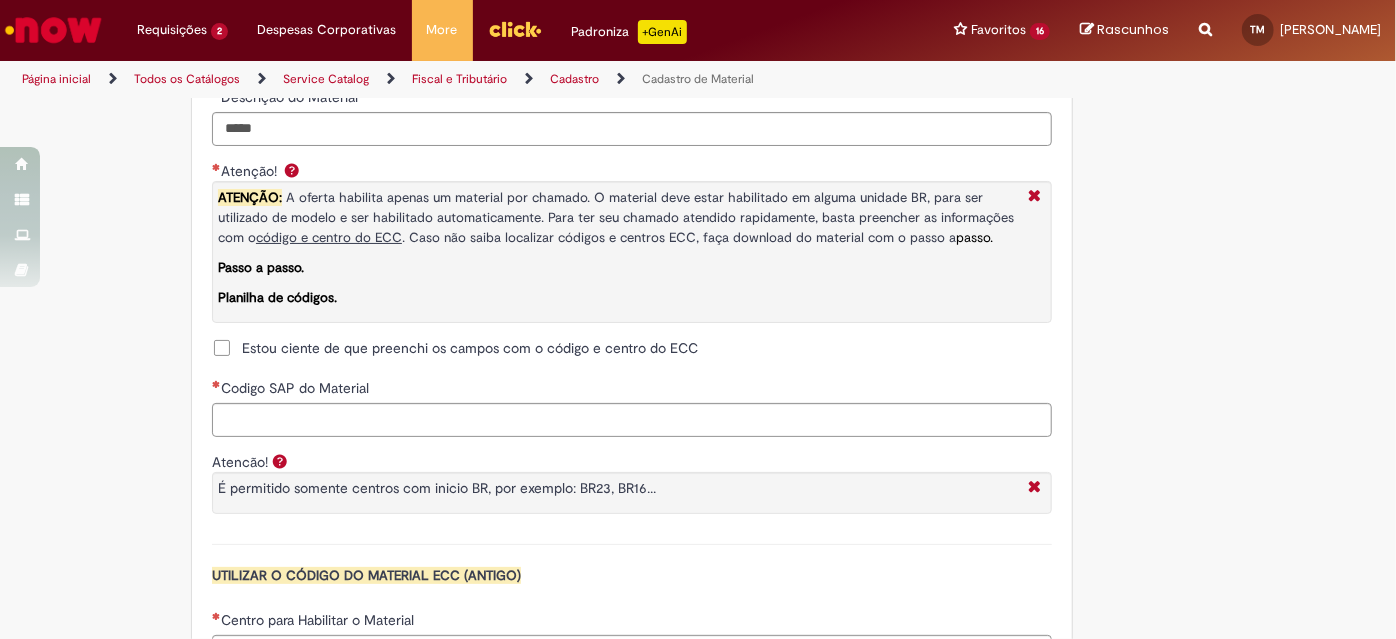 click on "Estou ciente de que preenchi os campos com o código e centro do ECC" at bounding box center [470, 348] 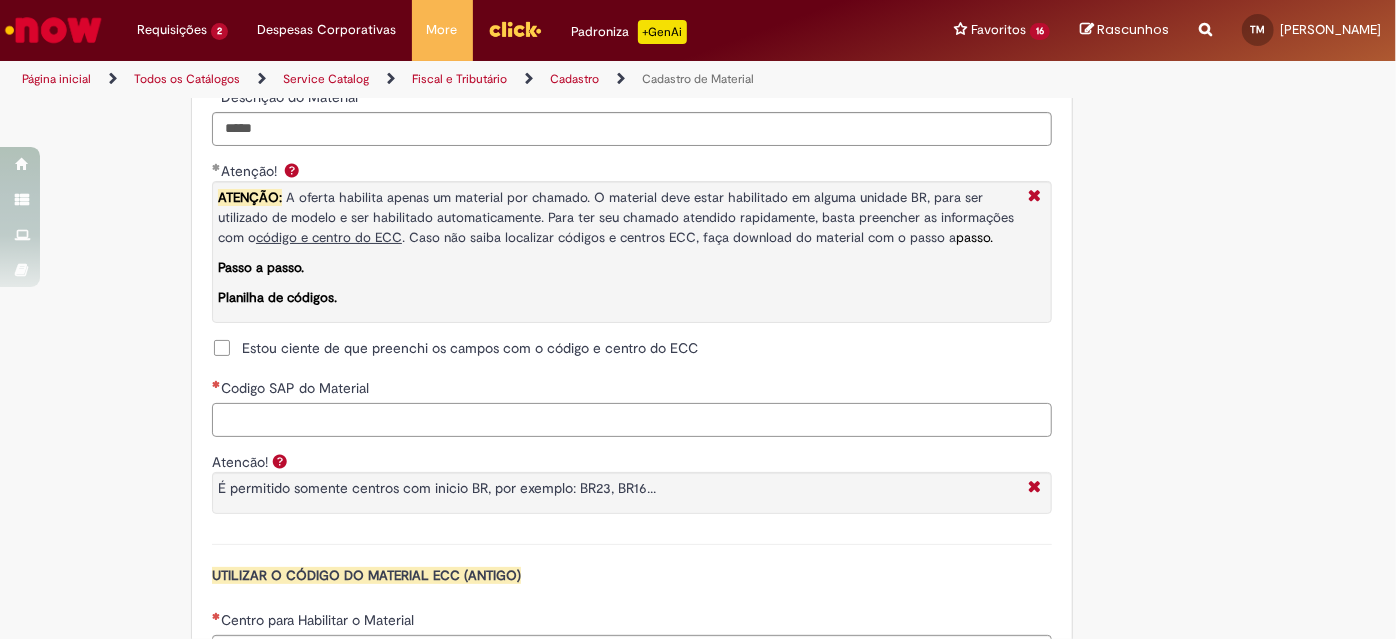 click on "Codigo SAP do Material" at bounding box center [632, 420] 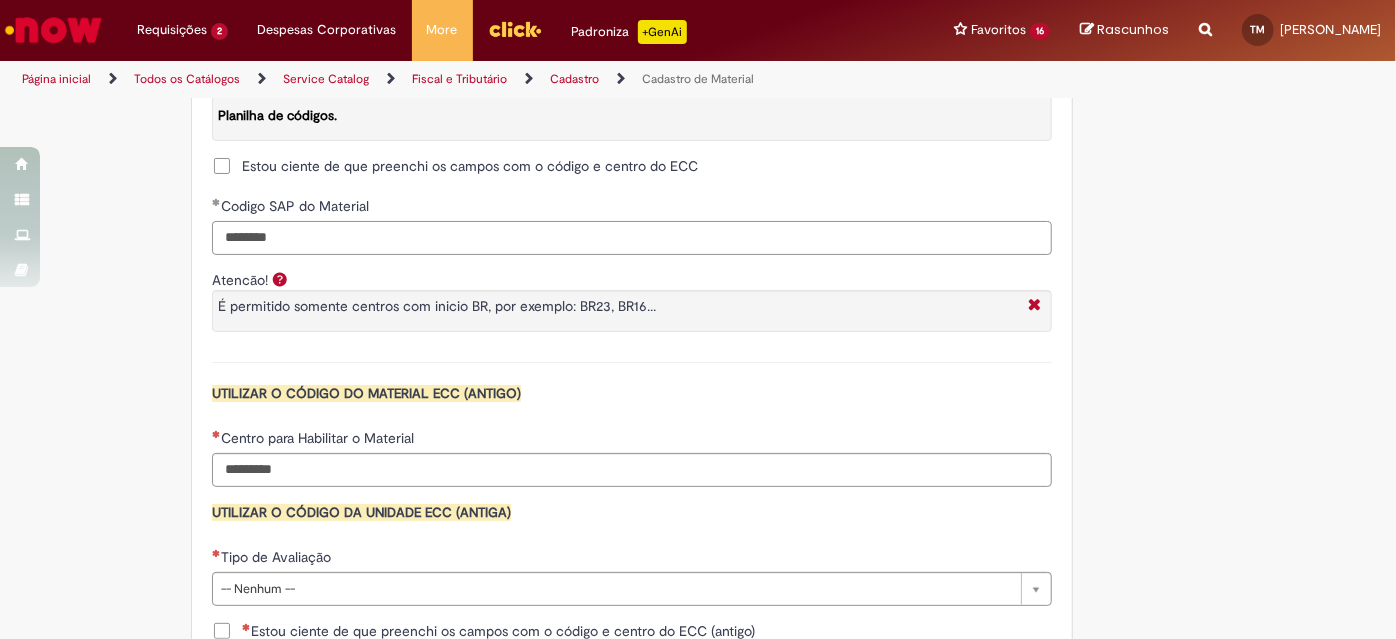 scroll, scrollTop: 1818, scrollLeft: 0, axis: vertical 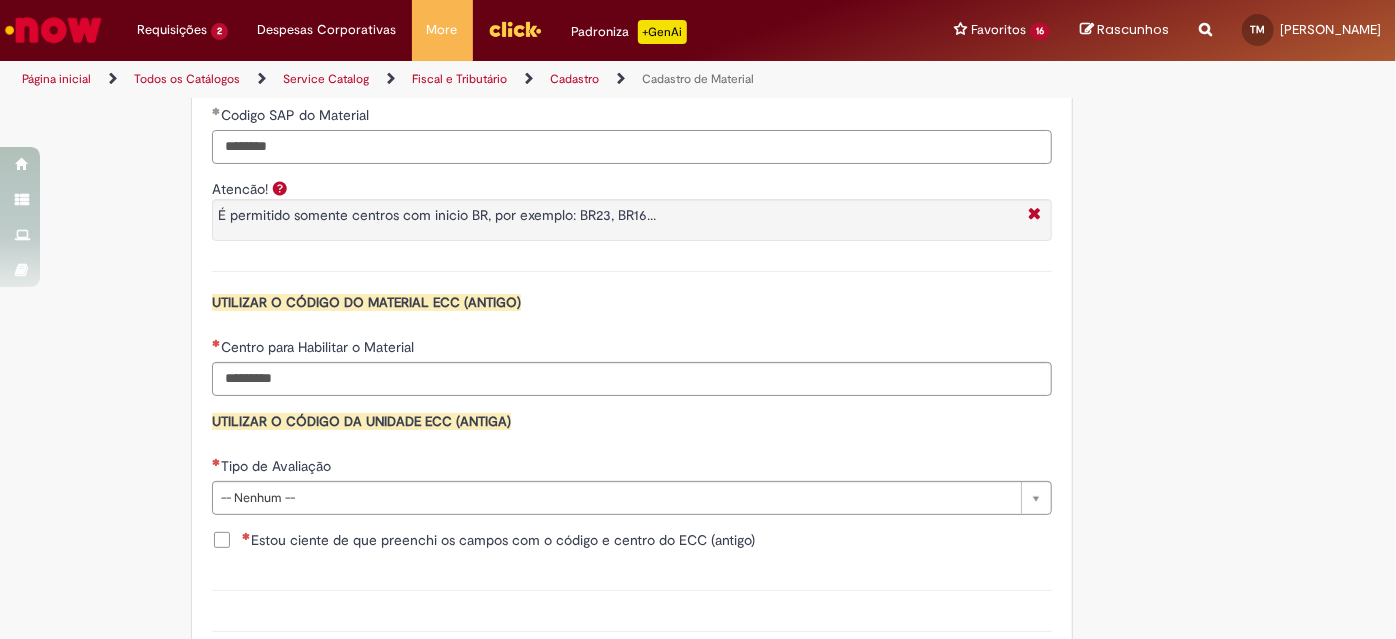 type on "********" 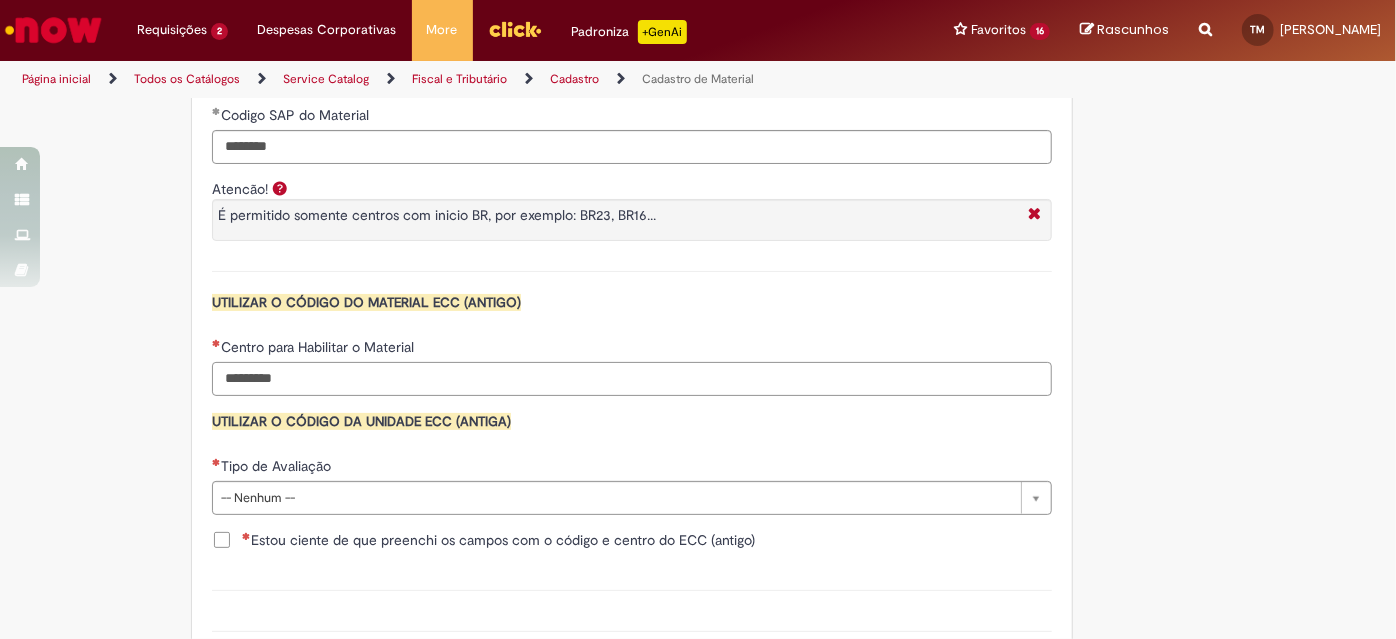 click on "Centro para Habilitar o Material" at bounding box center (632, 379) 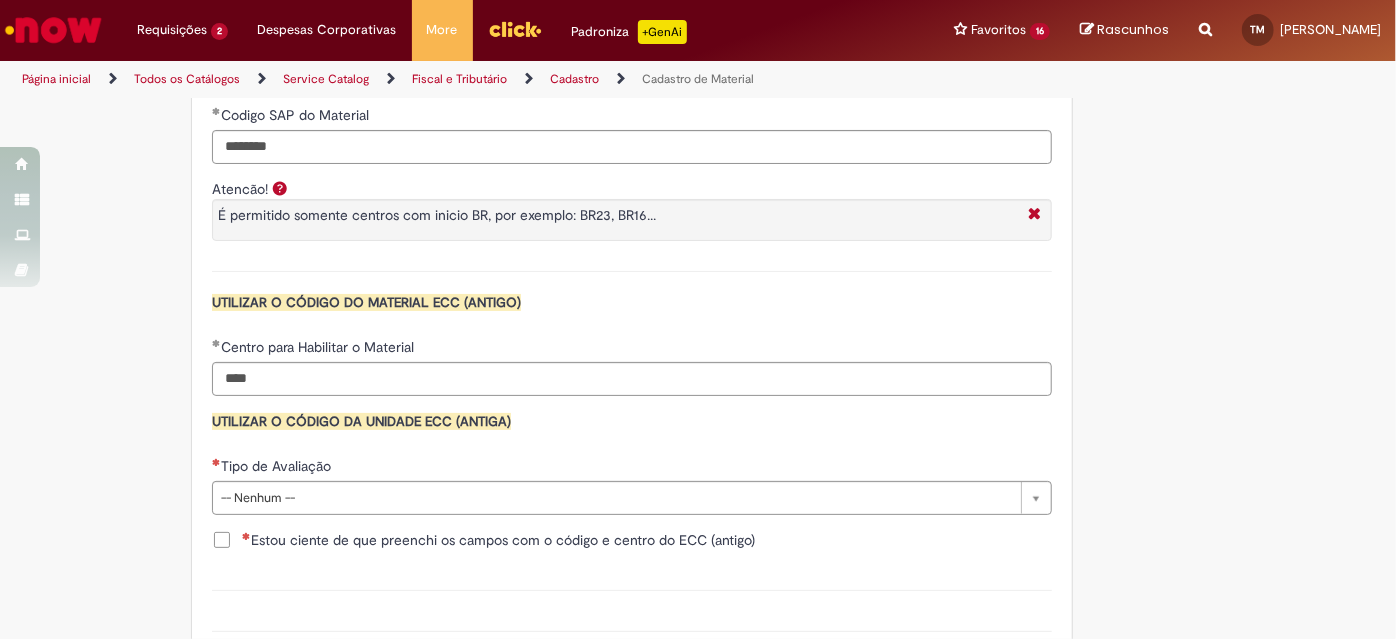type on "****" 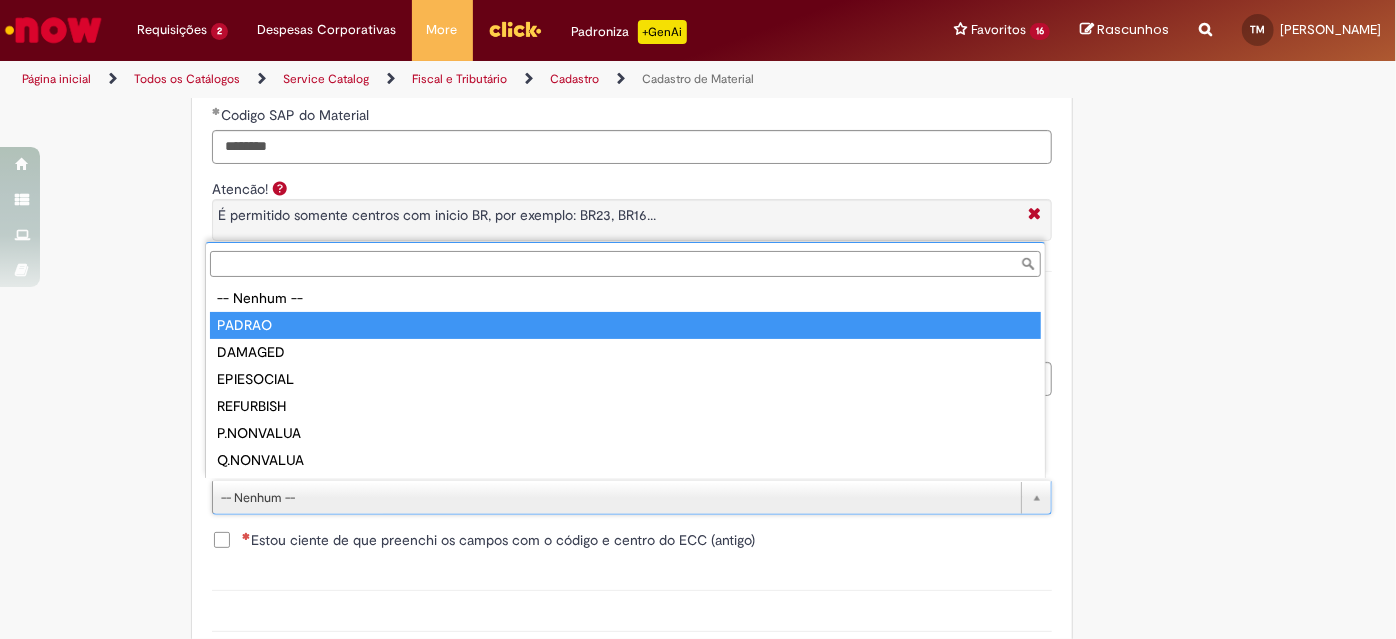 type on "******" 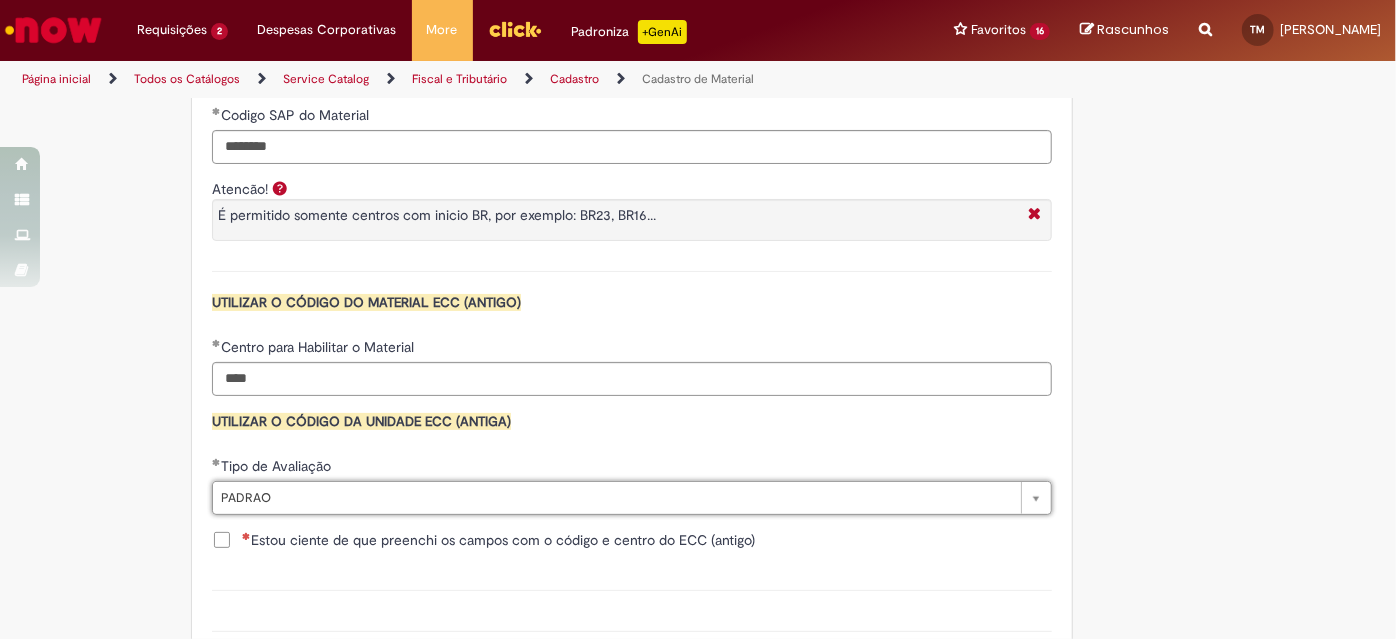 click on "Estou ciente de que preenchi os campos com o código e centro do ECC  (antigo)" at bounding box center (483, 540) 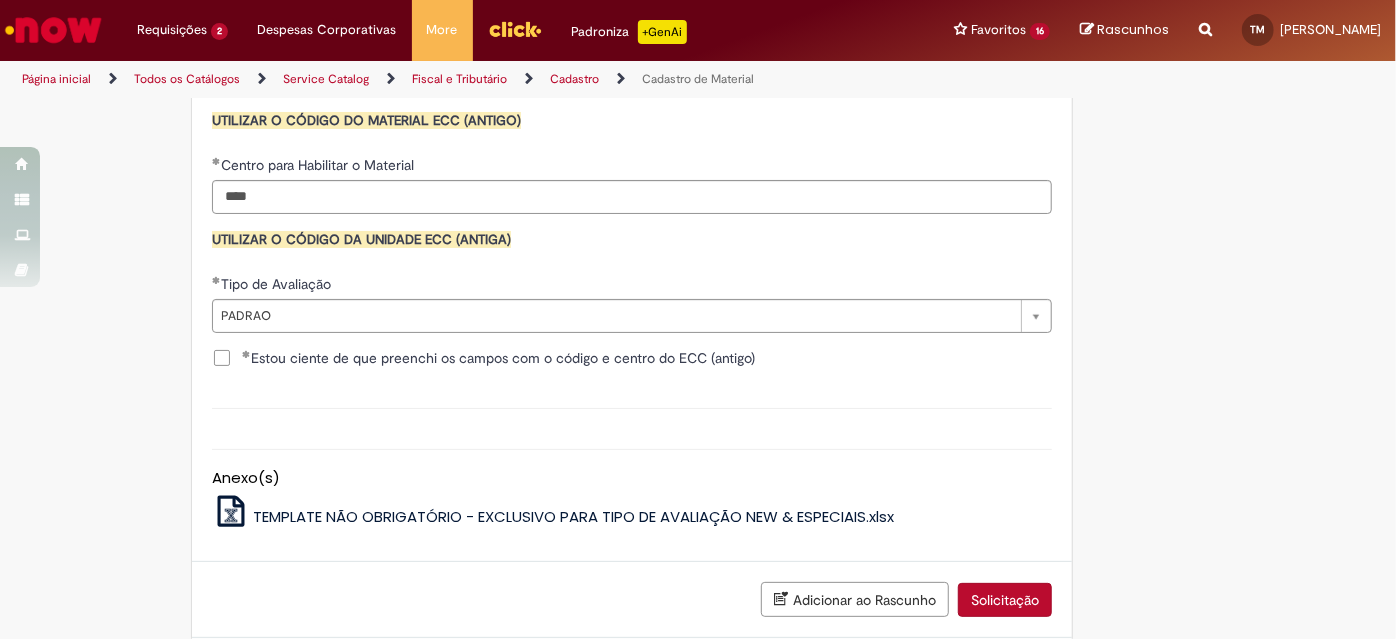 scroll, scrollTop: 2102, scrollLeft: 0, axis: vertical 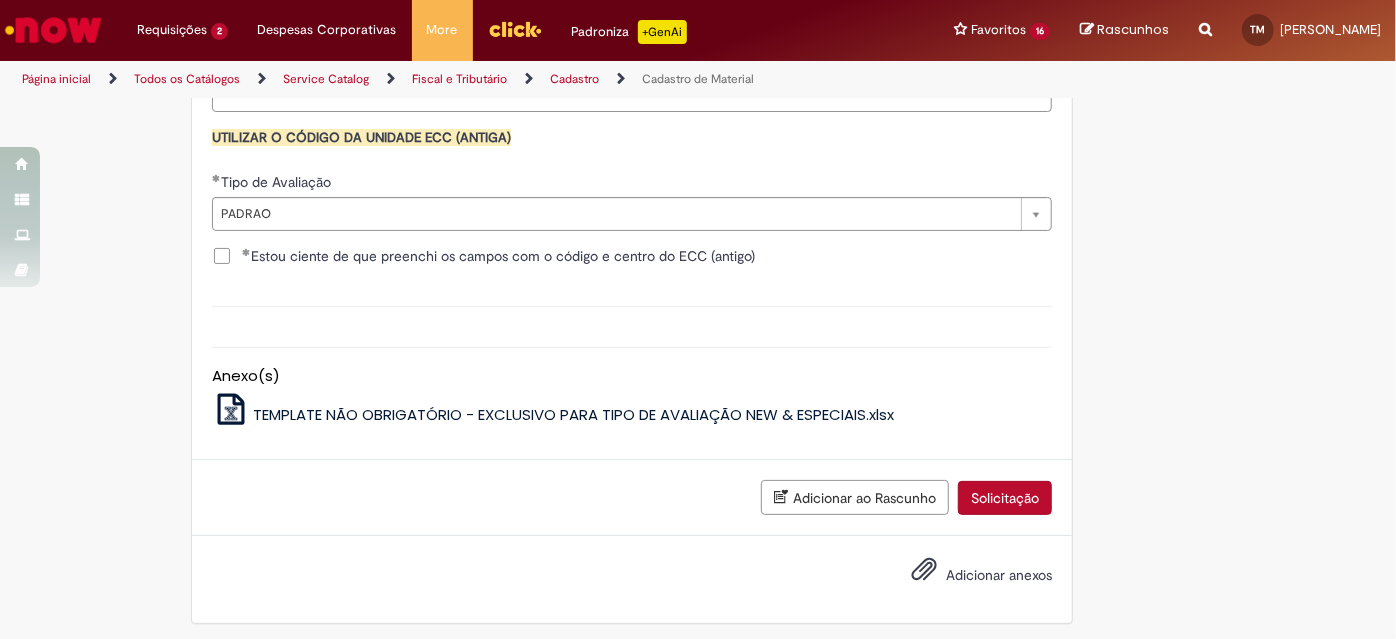 click on "Solicitação" at bounding box center (1005, 498) 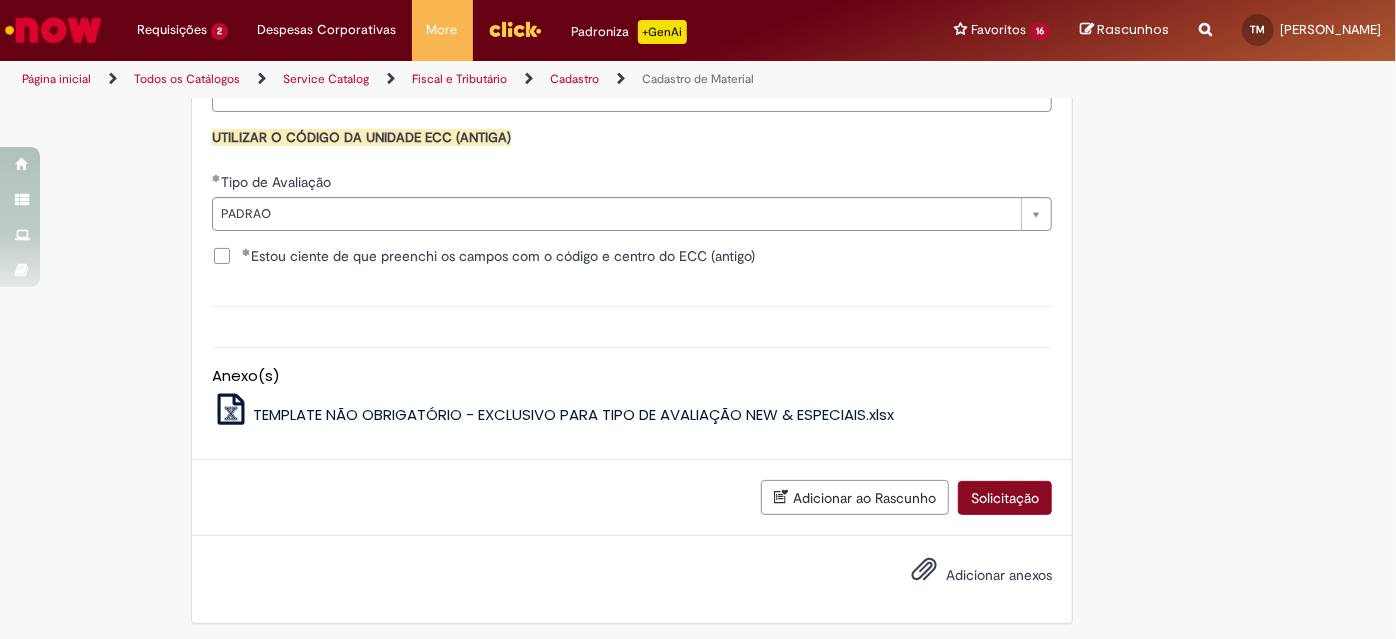 scroll, scrollTop: 2056, scrollLeft: 0, axis: vertical 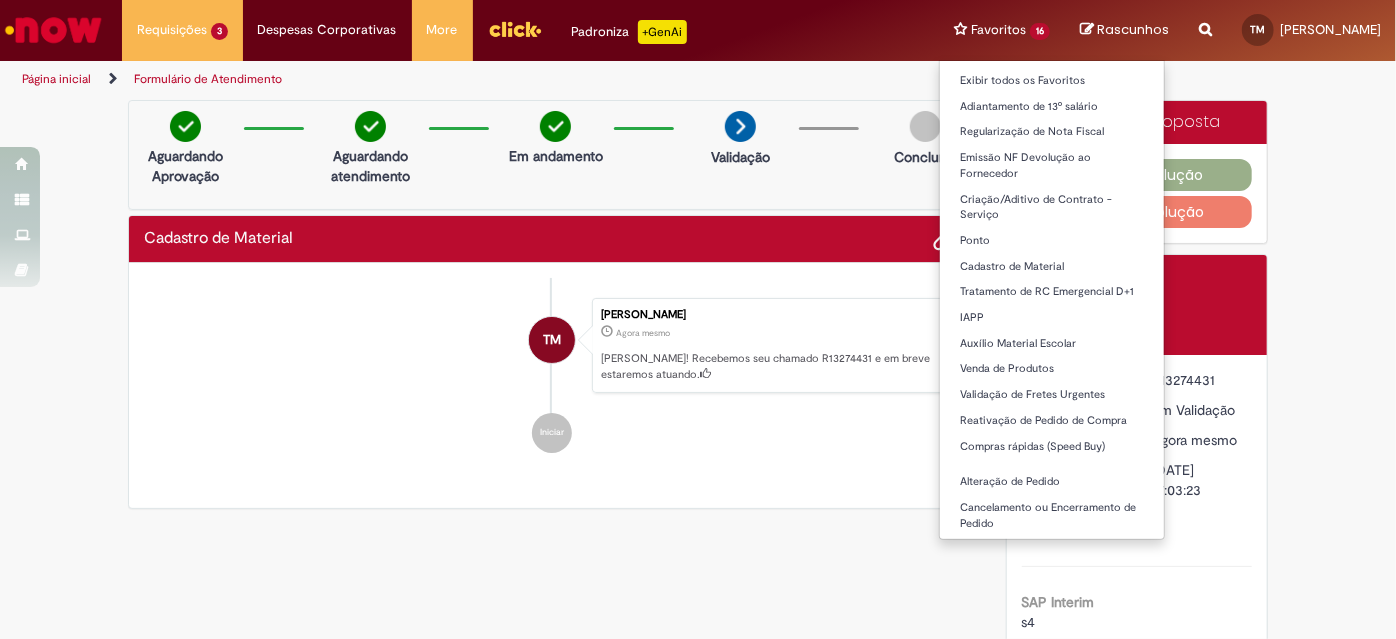 click on "Favoritos   16
Exibir todos os Favoritos
Adiantamento de 13º salário
Regularização de Nota Fiscal
Emissão NF Devolução ao Fornecedor
Criação/Aditivo de Contrato - Serviço
[GEOGRAPHIC_DATA]
Cadastro de Material
Tratamento de RC Emergencial D+1
IAPP
Auxílio Material Escolar
Venda de Produtos
Validação de Fretes Urgentes
Reativação de Pedido de Compra
Compras rápidas (Speed Buy)
Alteração de Pedido
Cancelamento ou Encerramento de Pedido" at bounding box center [1002, 30] 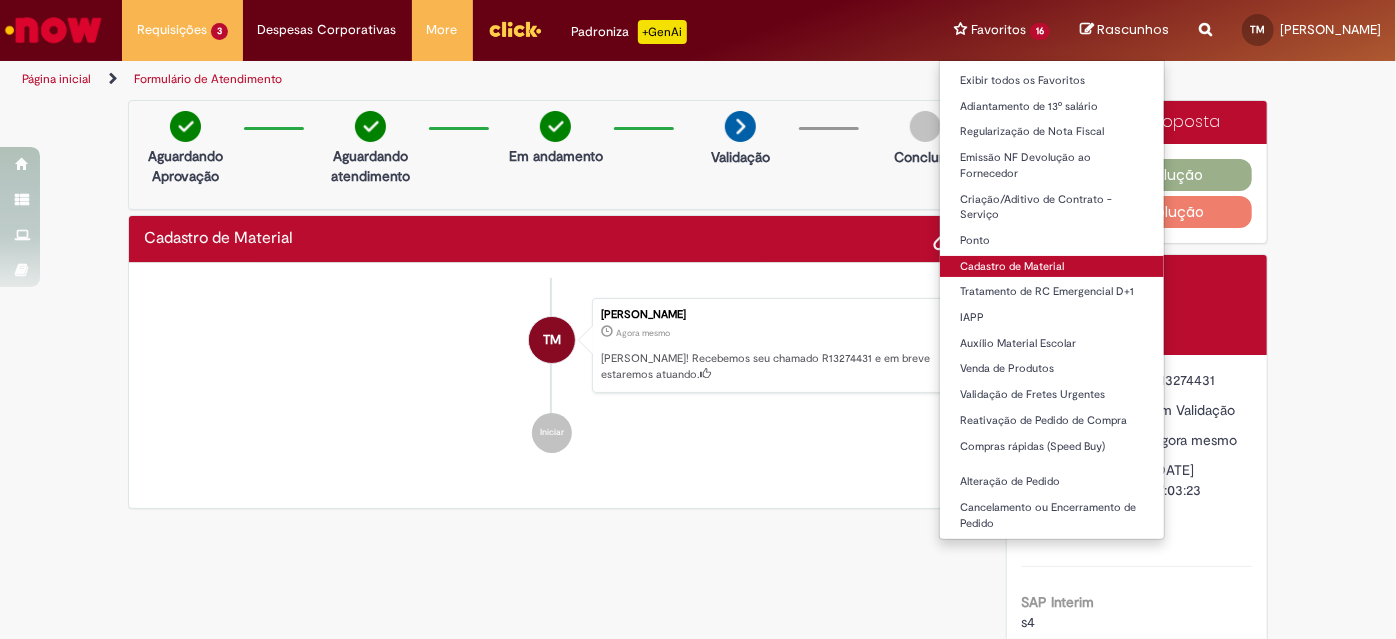click on "Cadastro de Material" at bounding box center [1052, 267] 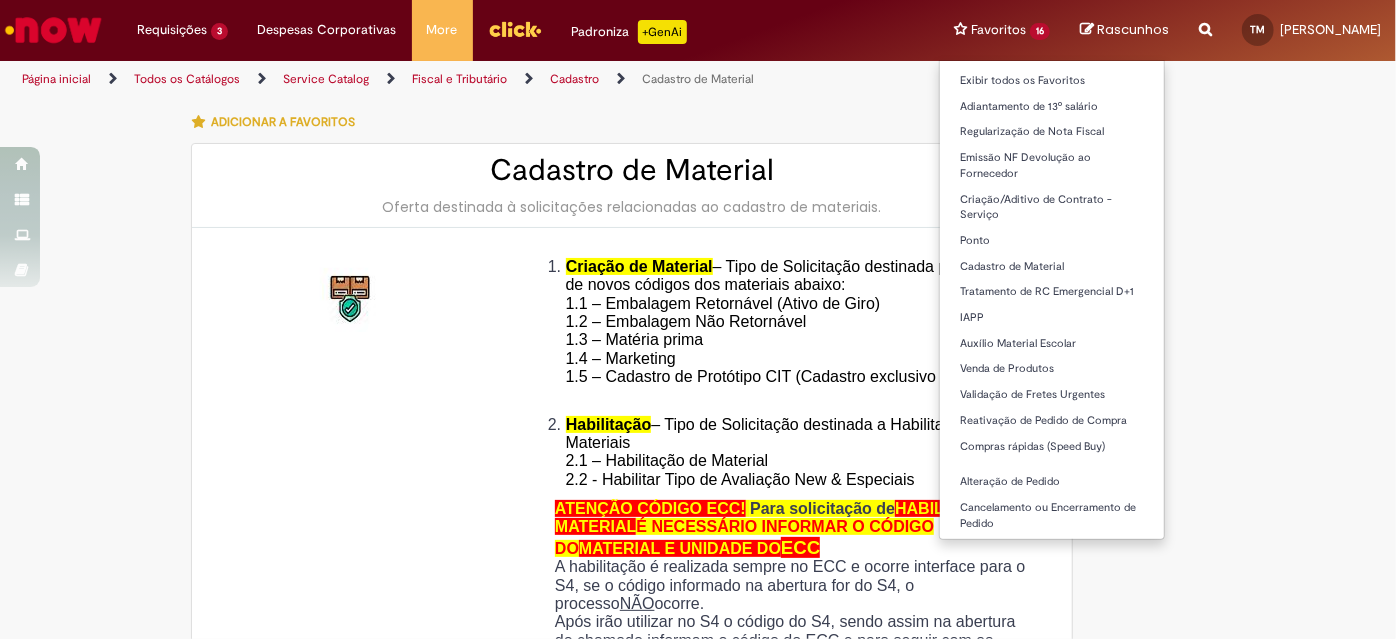 type on "********" 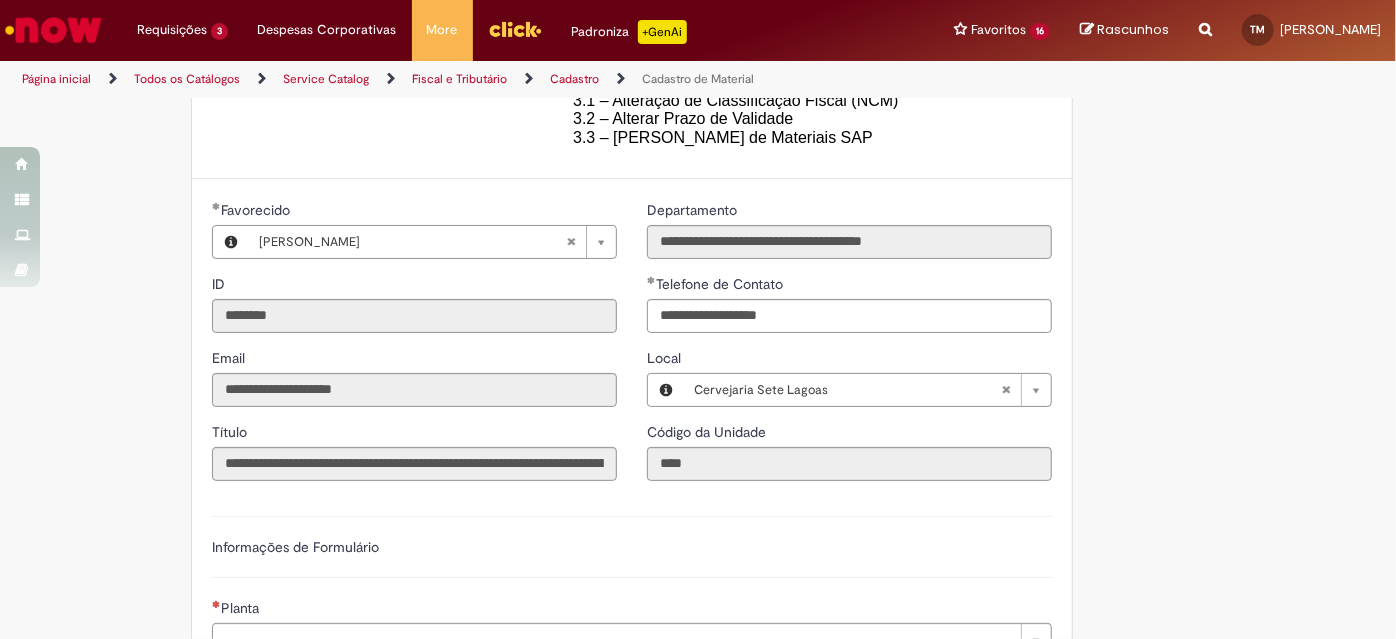 scroll, scrollTop: 1000, scrollLeft: 0, axis: vertical 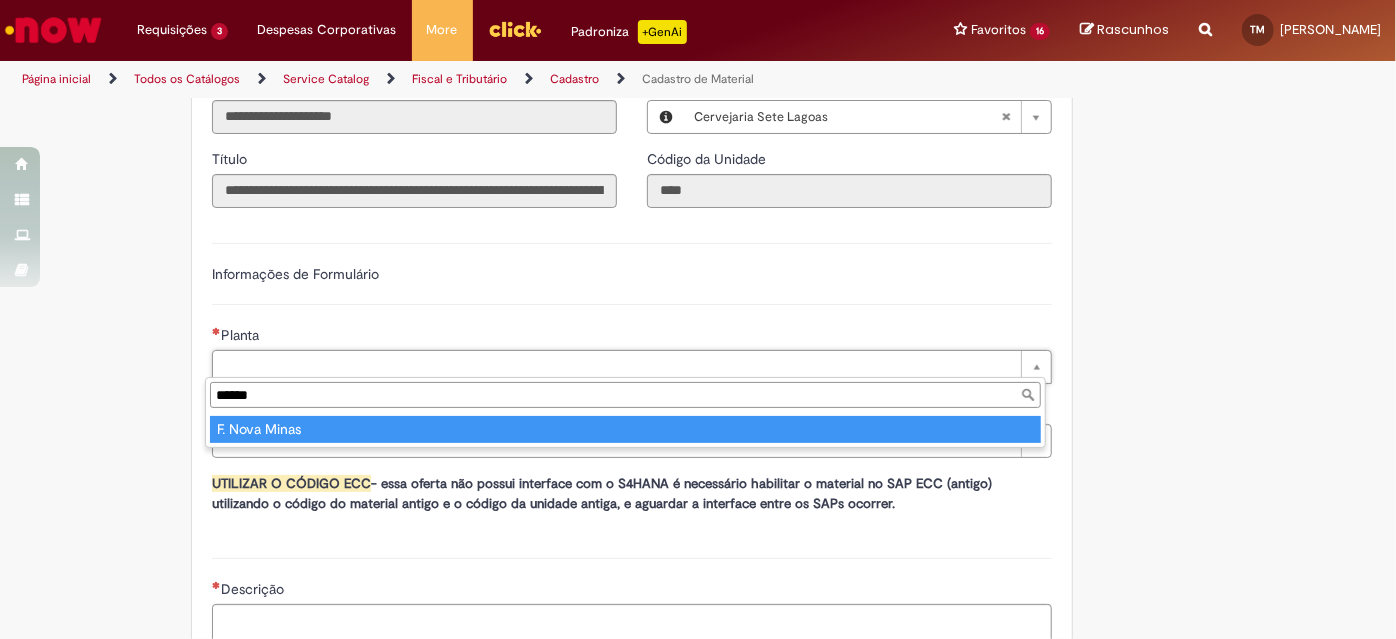 type on "******" 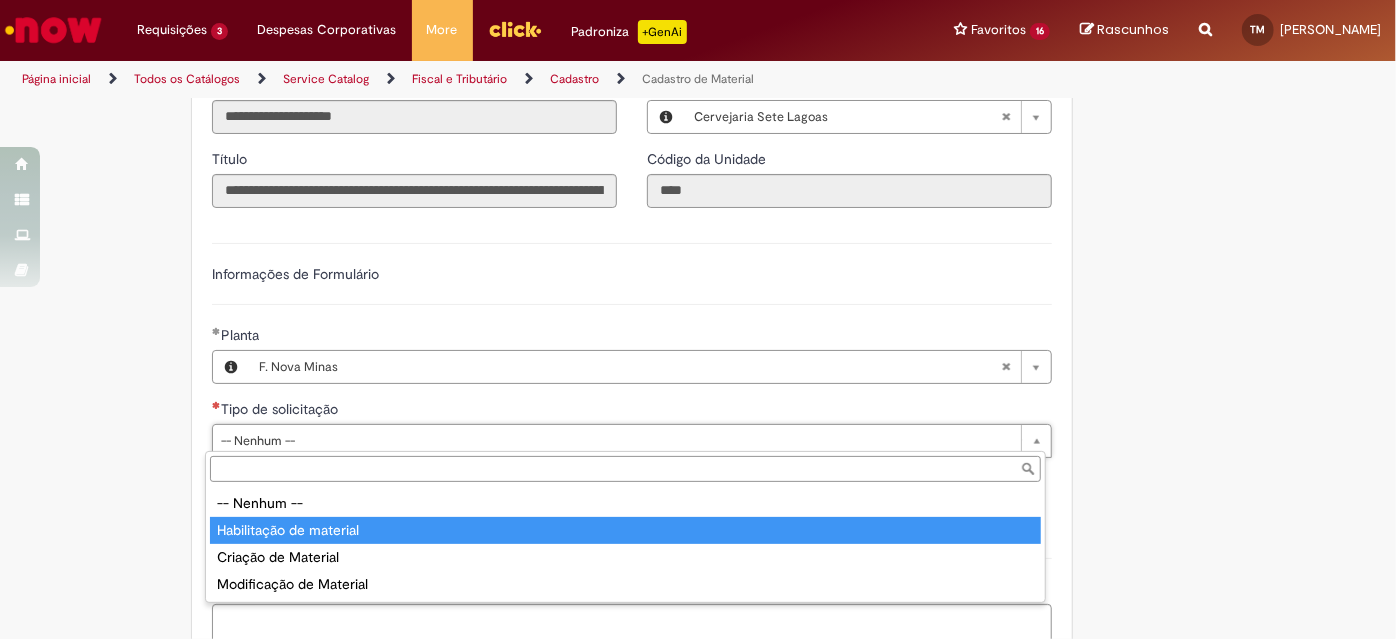 type on "**********" 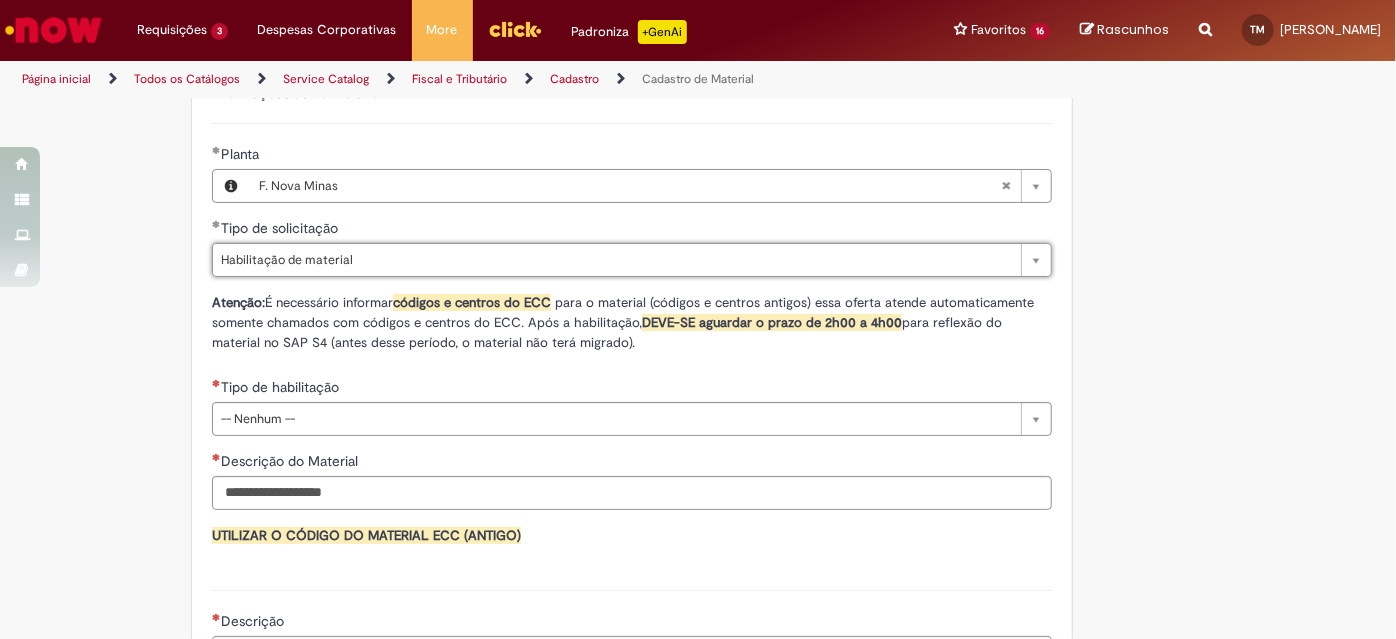 scroll, scrollTop: 1272, scrollLeft: 0, axis: vertical 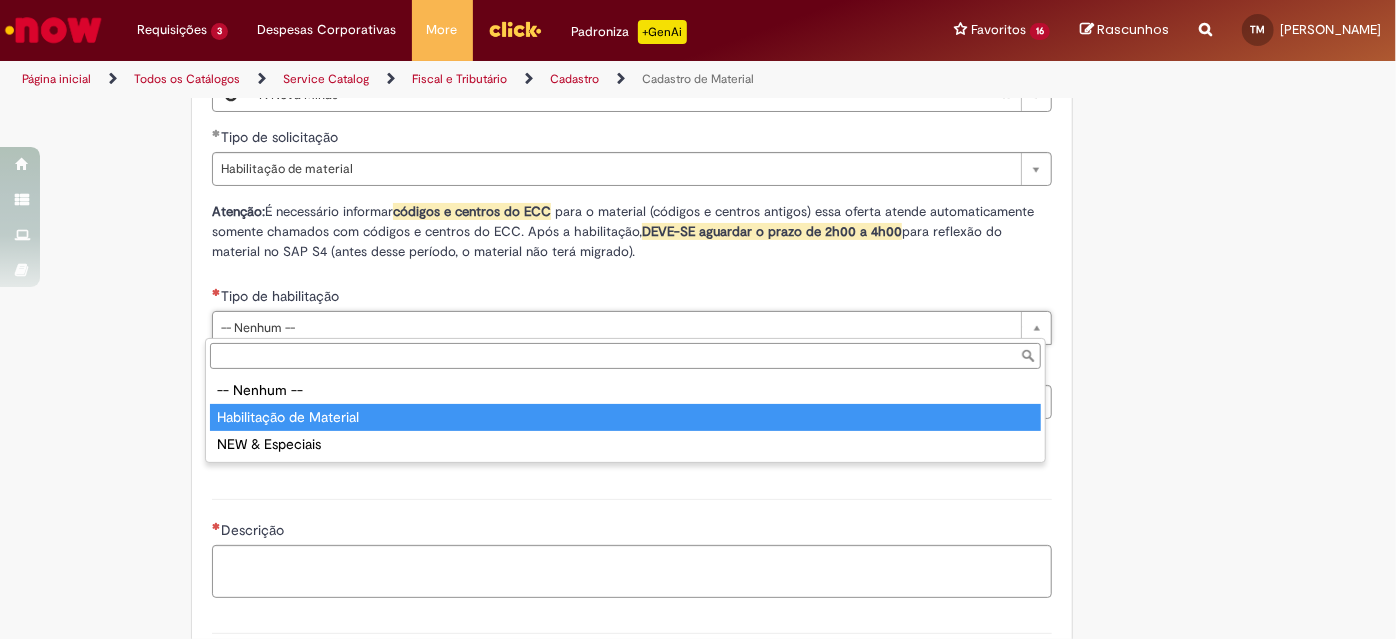type on "**********" 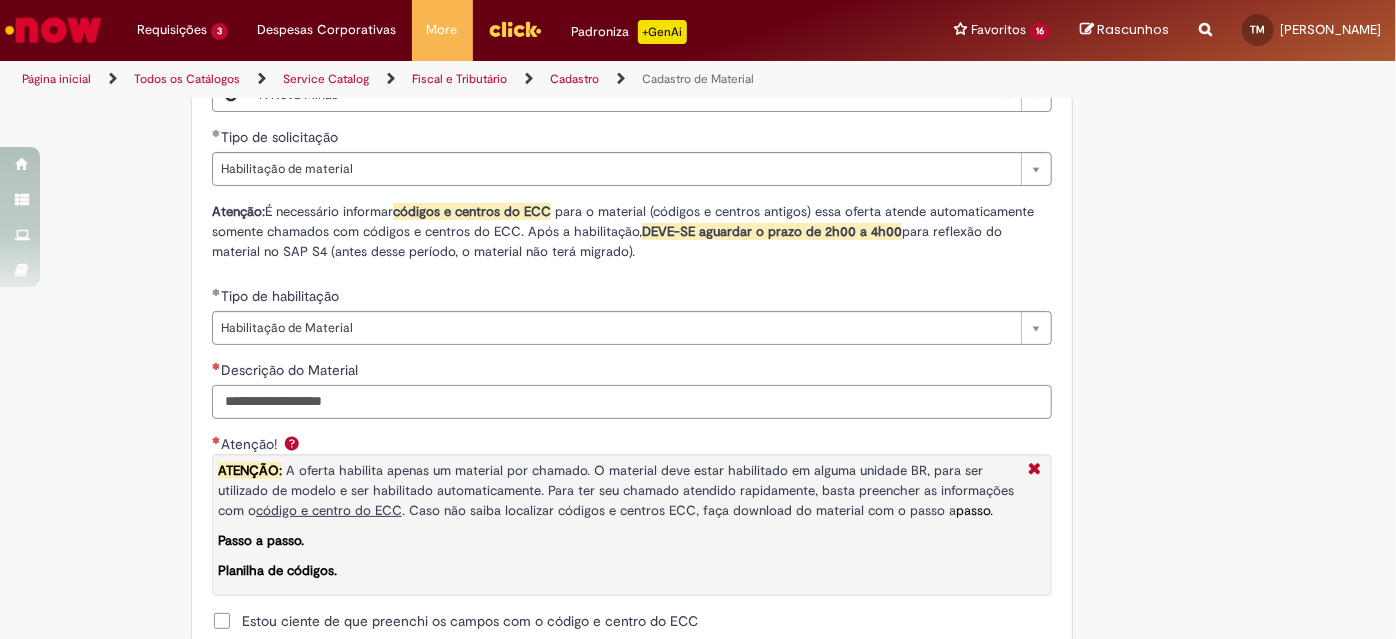 click on "Descrição do Material" at bounding box center [632, 402] 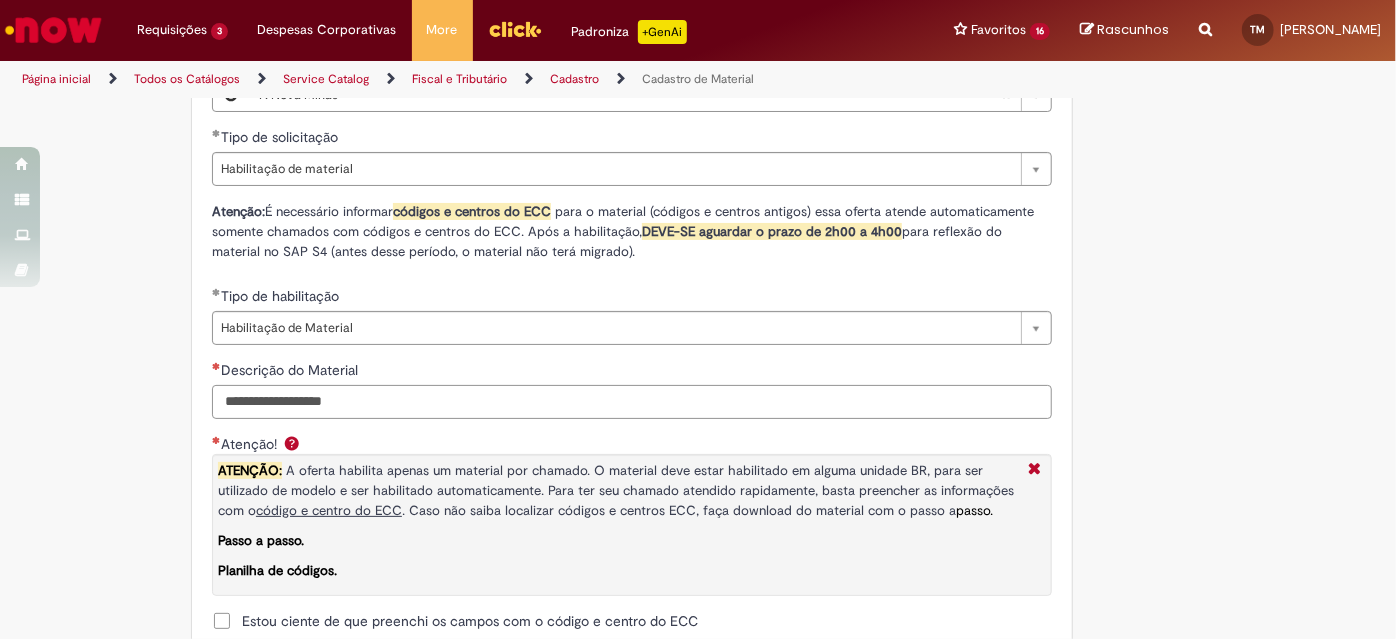 type on "*" 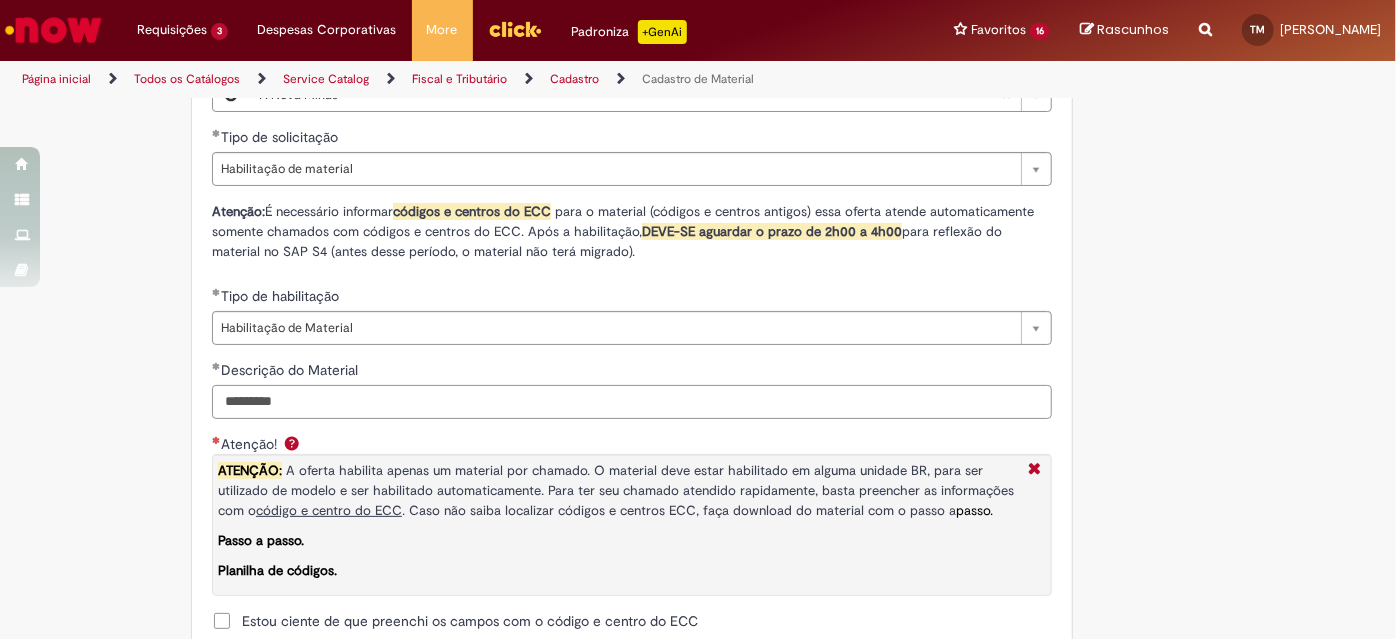 scroll, scrollTop: 1545, scrollLeft: 0, axis: vertical 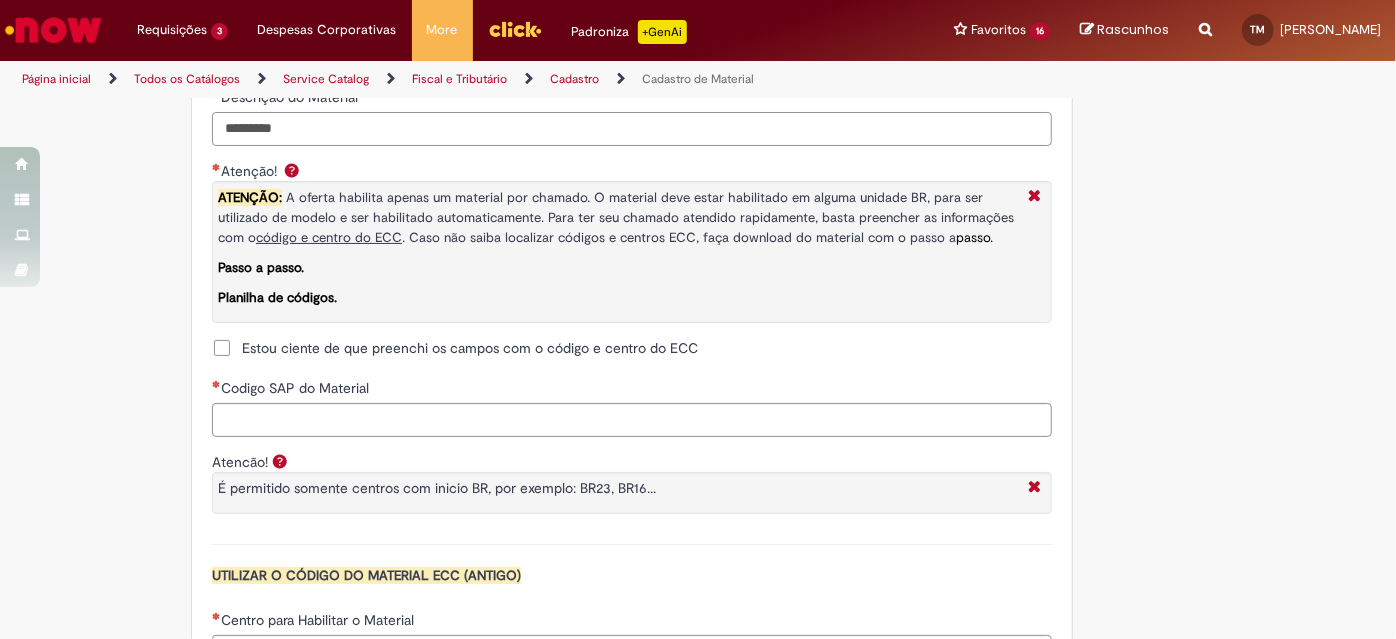 type on "*********" 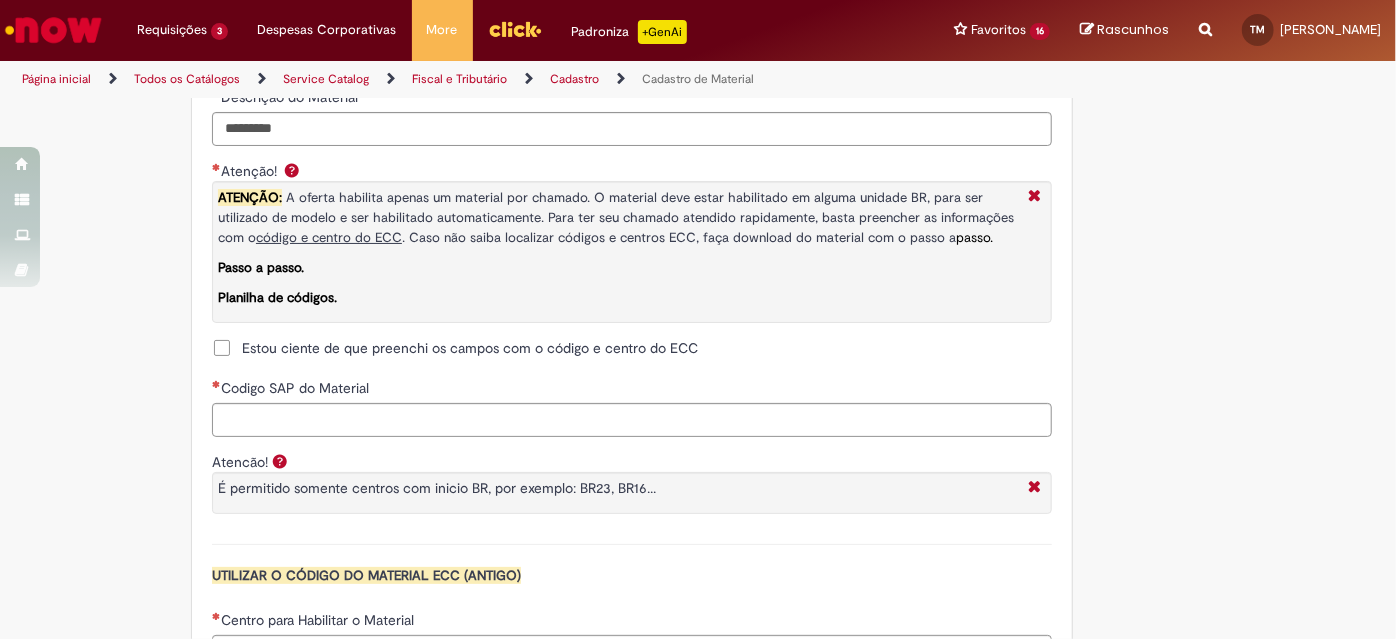 click on "Estou ciente de que preenchi os campos com o código e centro do ECC" at bounding box center (470, 348) 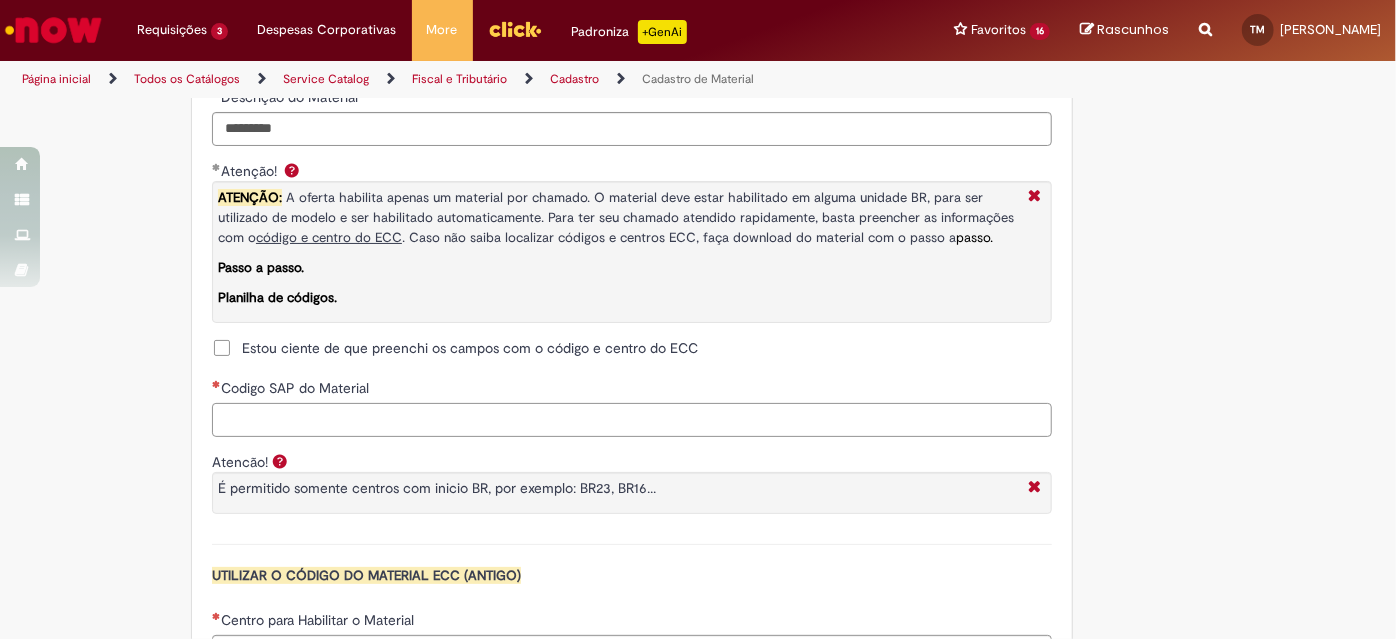 click on "Codigo SAP do Material" at bounding box center (632, 420) 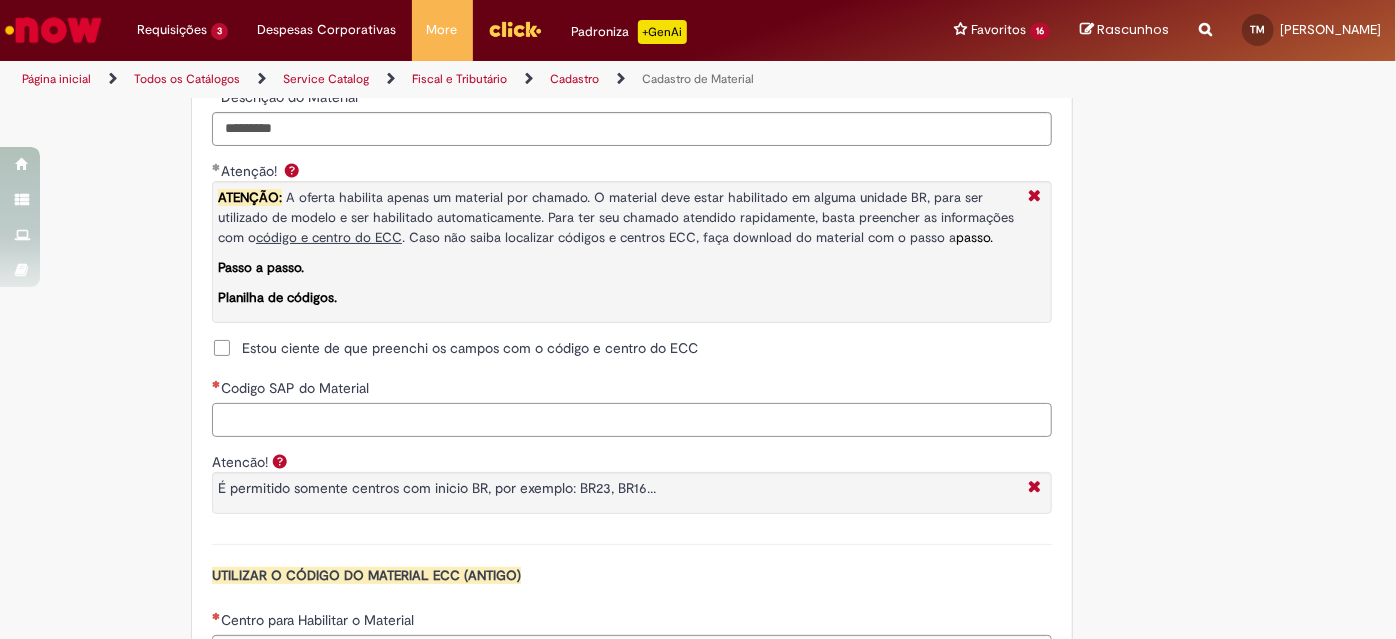 paste on "********" 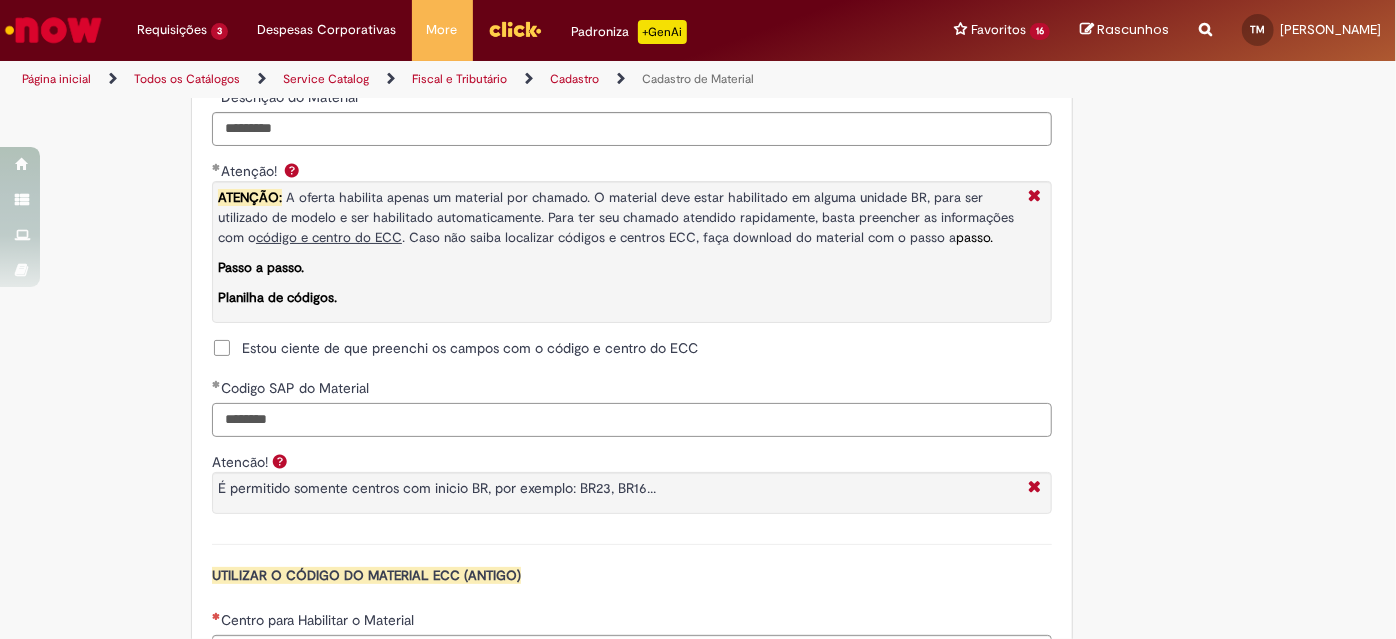 scroll, scrollTop: 1727, scrollLeft: 0, axis: vertical 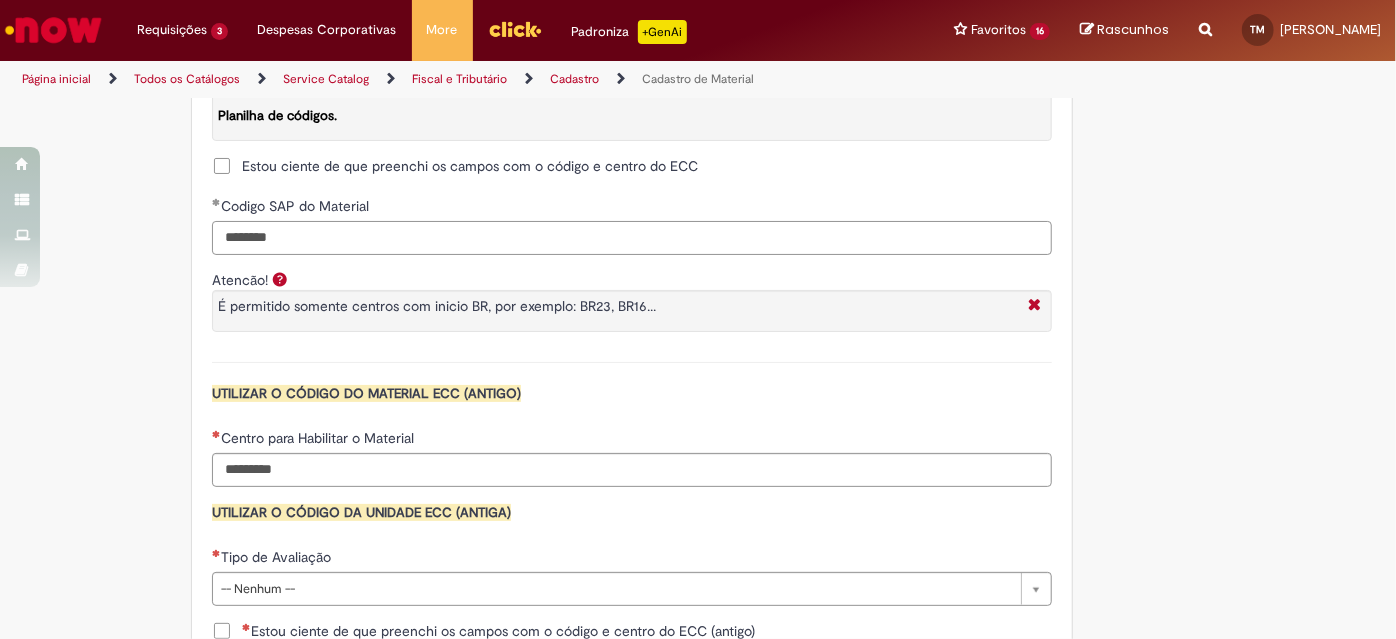 type on "********" 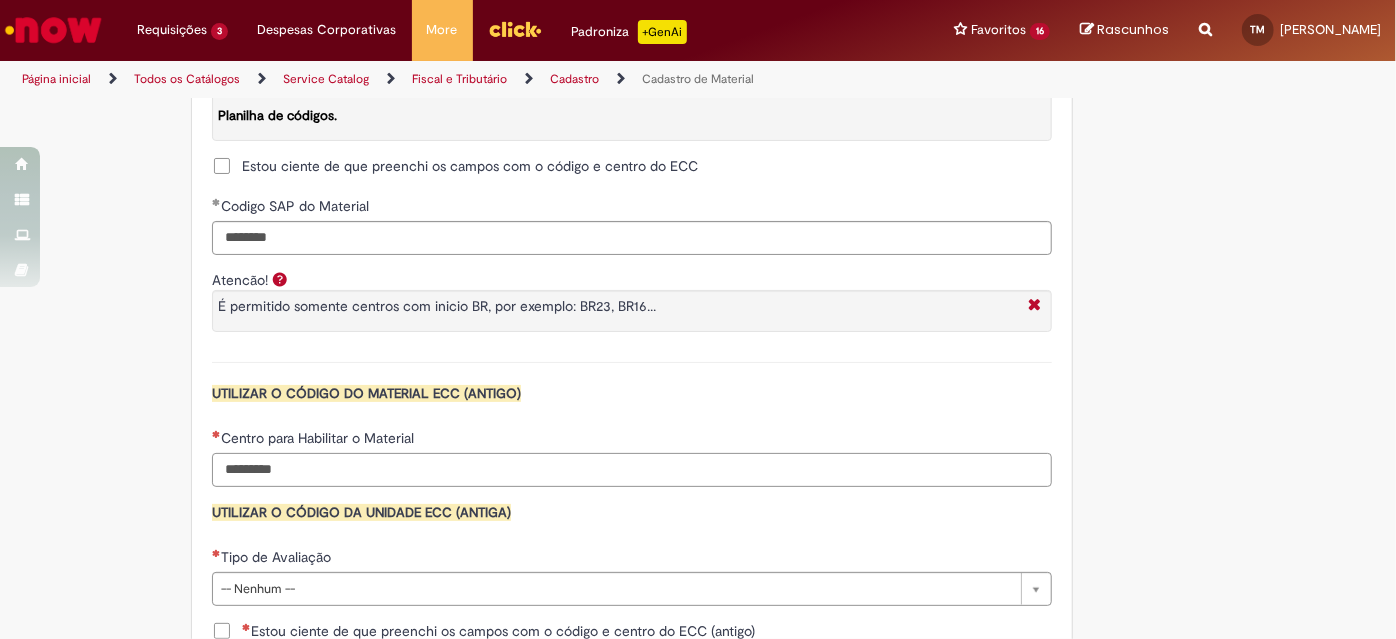 click on "Centro para Habilitar o Material" at bounding box center (632, 470) 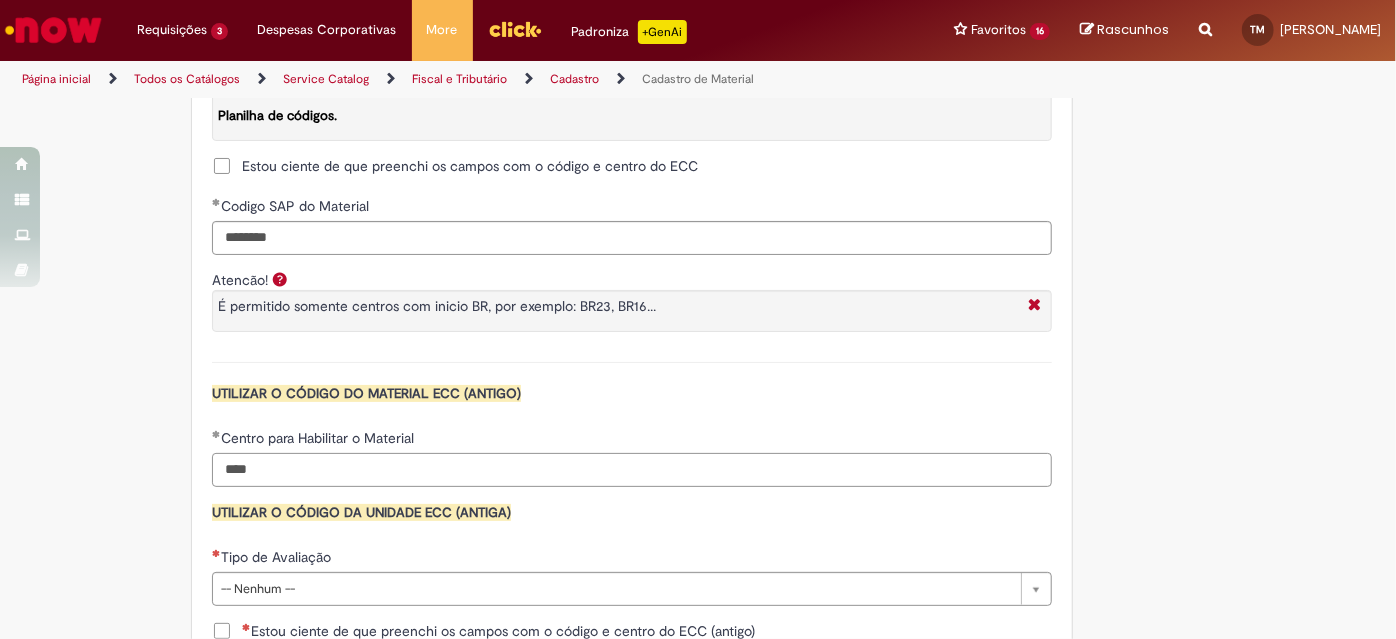 scroll, scrollTop: 1909, scrollLeft: 0, axis: vertical 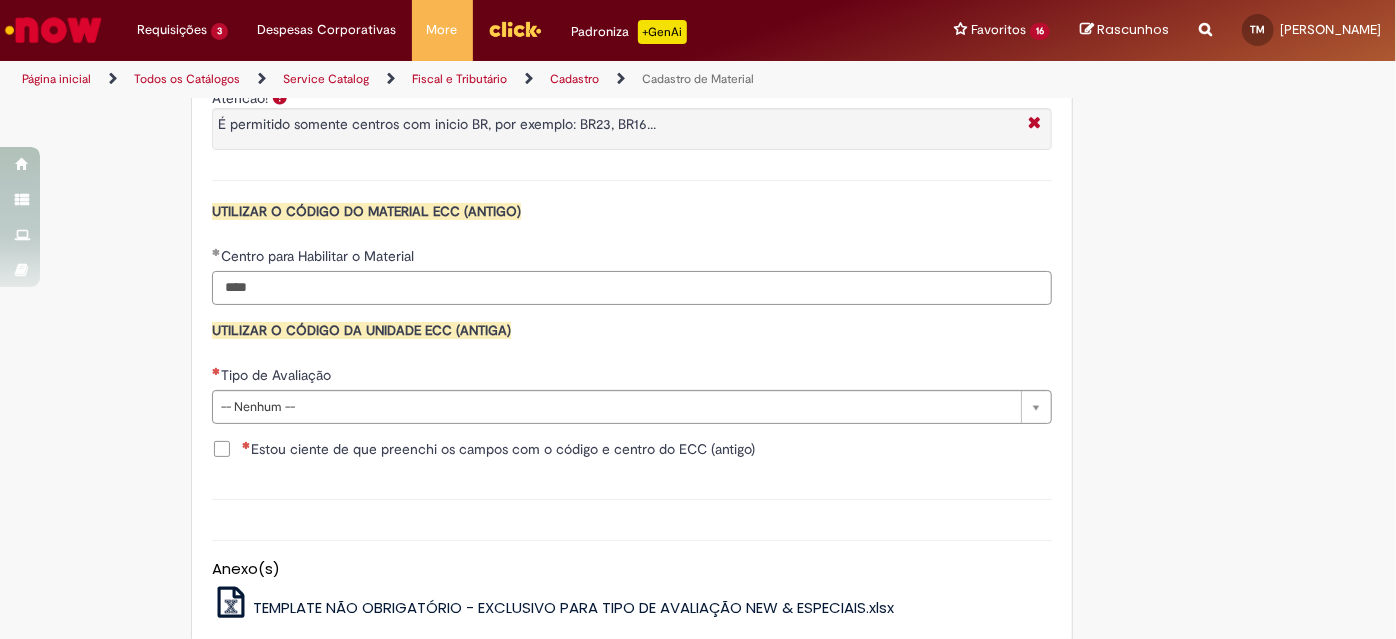 type on "****" 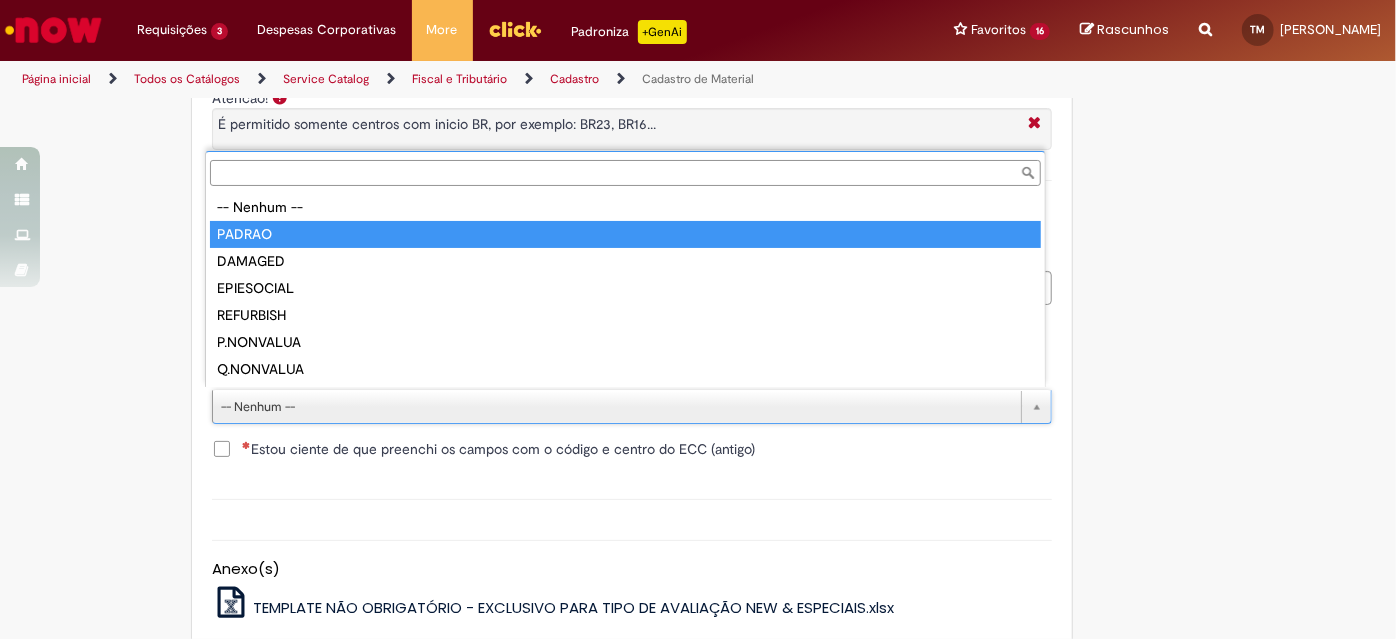 type on "******" 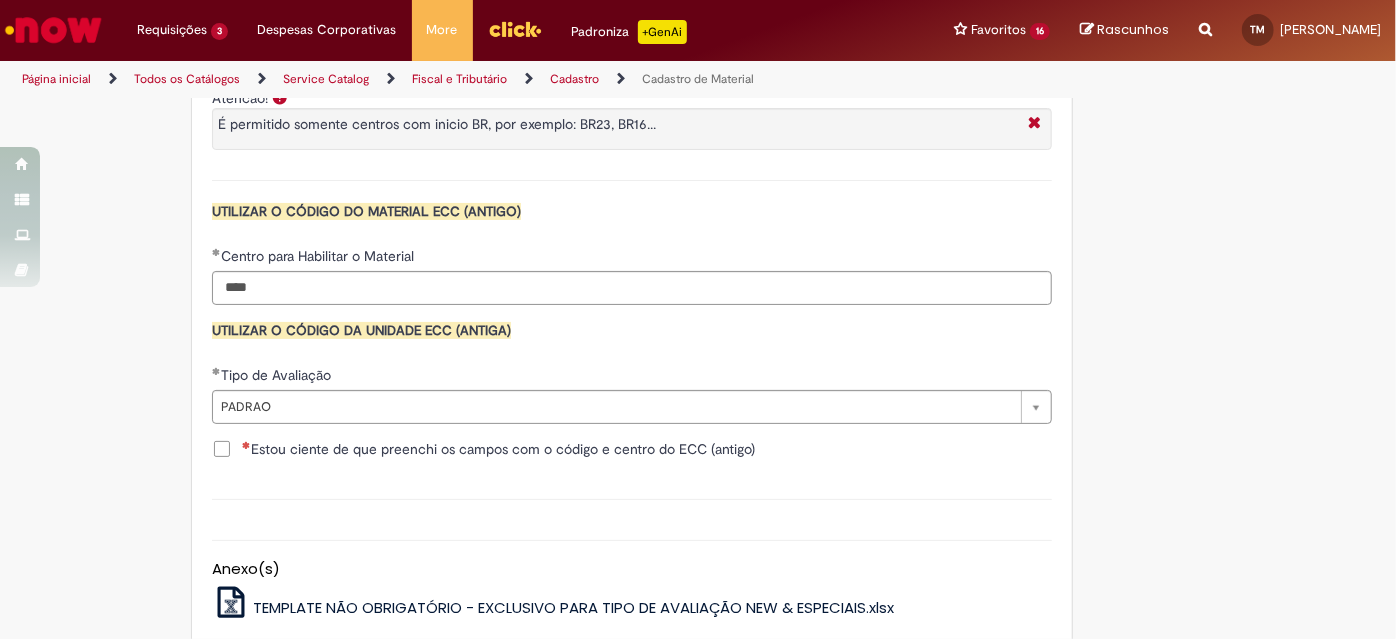 click on "Estou ciente de que preenchi os campos com o código e centro do ECC  (antigo)" at bounding box center (483, 449) 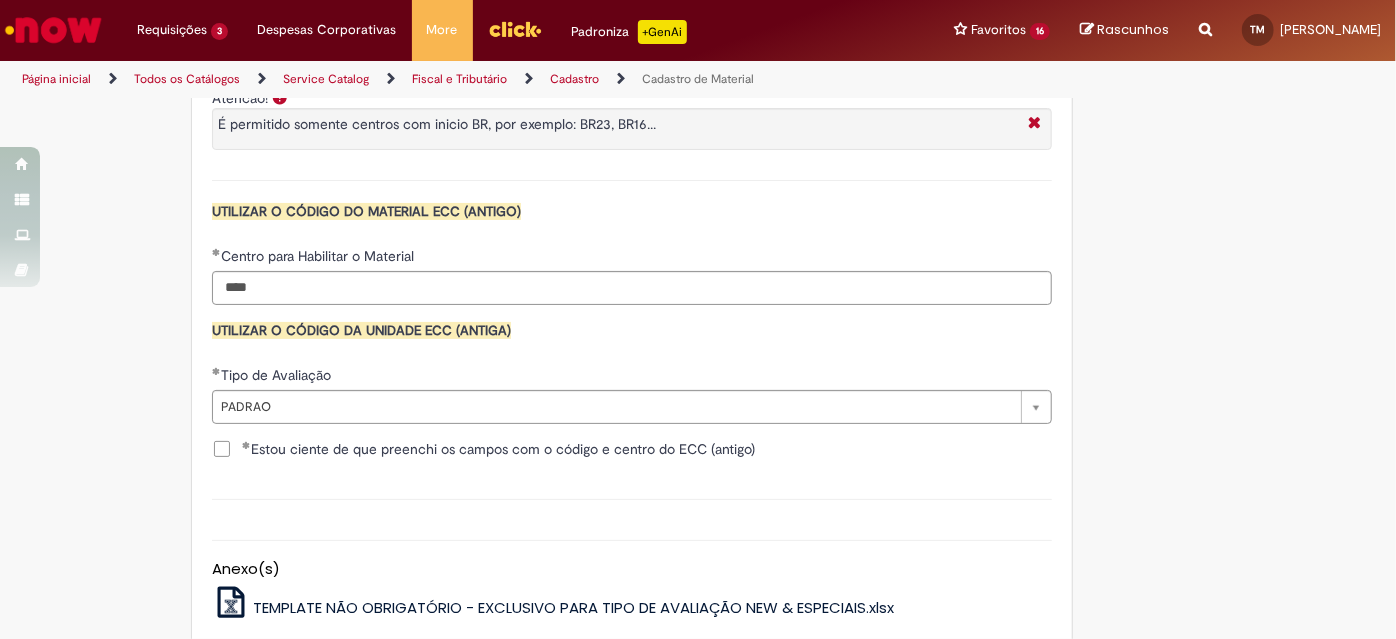 scroll, scrollTop: 2102, scrollLeft: 0, axis: vertical 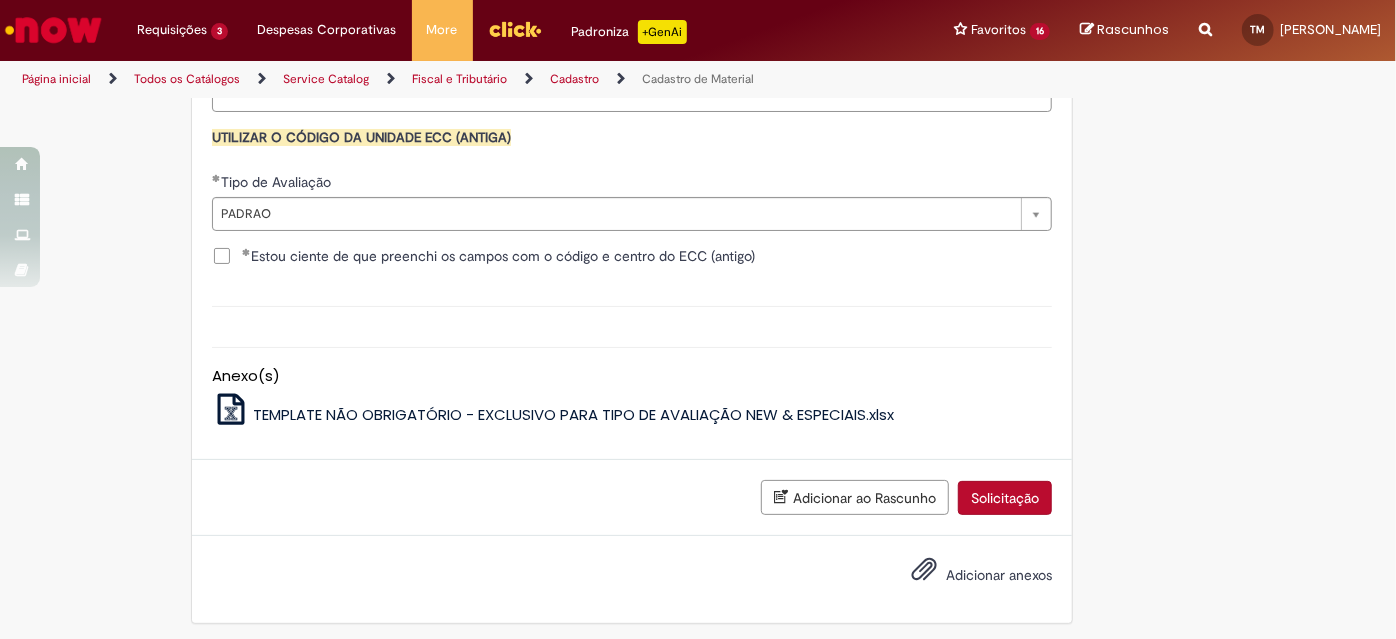 click on "Solicitação" at bounding box center (1005, 498) 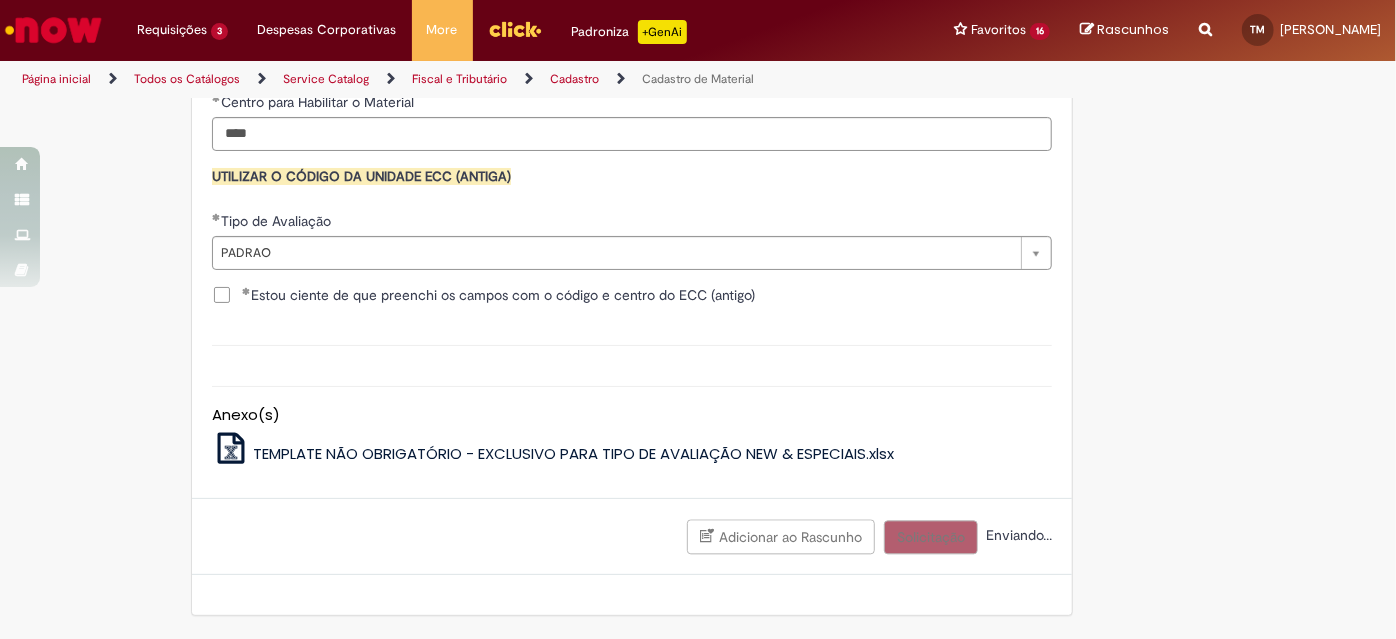 scroll, scrollTop: 2056, scrollLeft: 0, axis: vertical 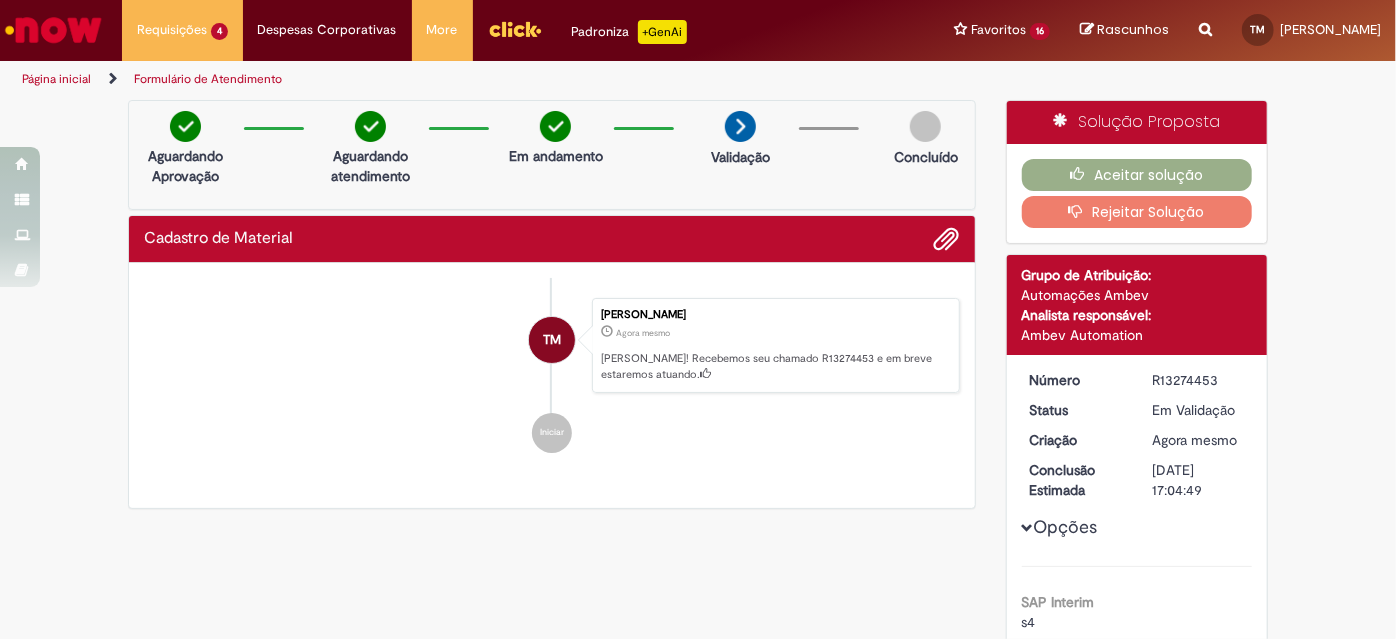 click on "Aceitar solução   Rejeitar Solução" at bounding box center [1137, 193] 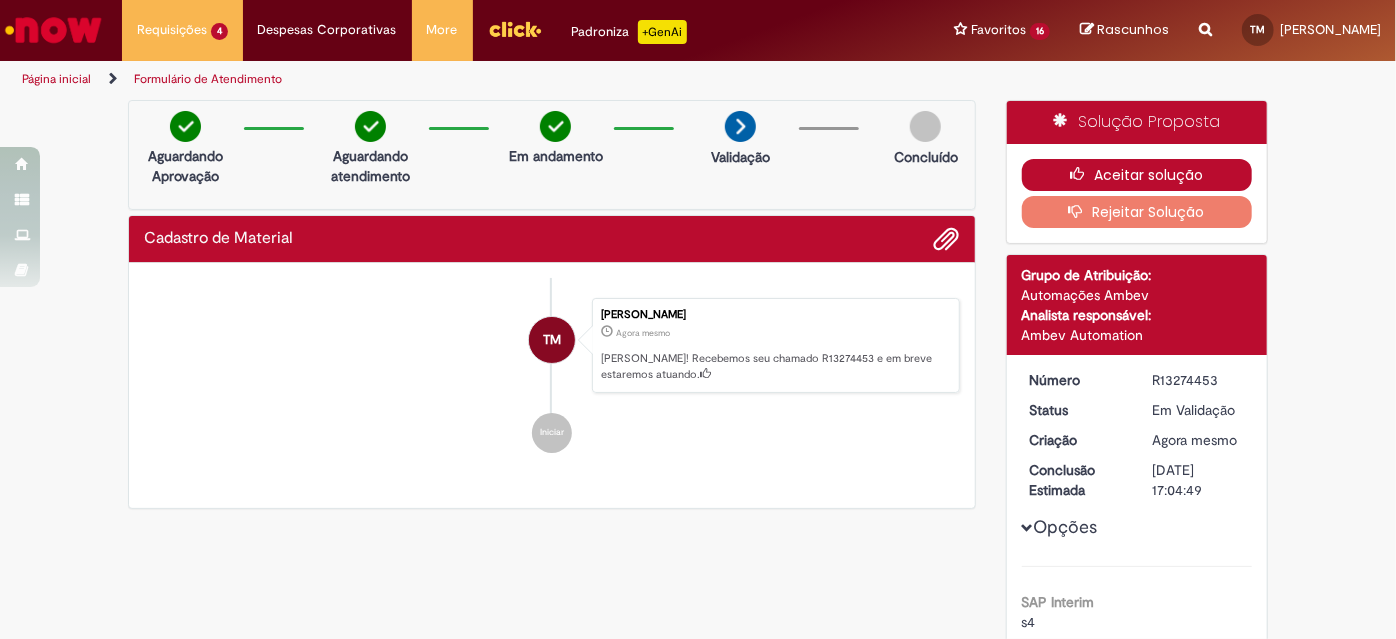 click at bounding box center [1082, 174] 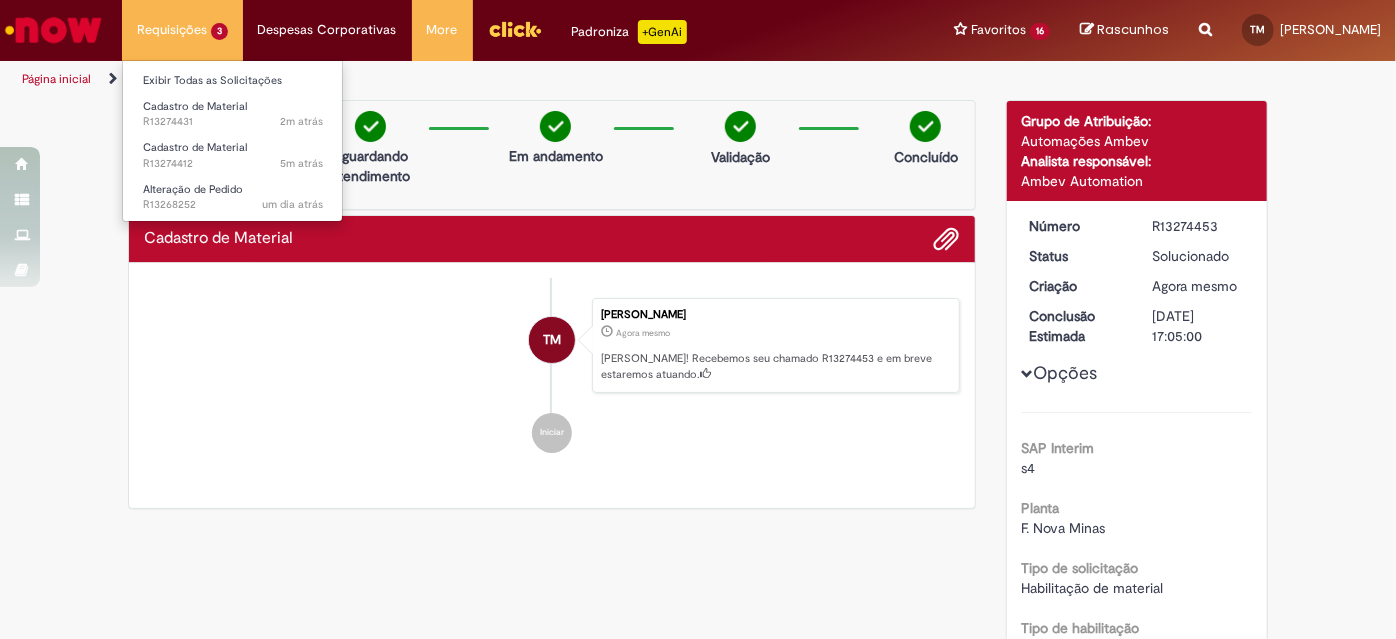 click on "Requisições   3
Exibir Todas as Solicitações
Cadastro de Material
2m atrás 2 minutos atrás  R13274431
Cadastro de Material
5m atrás 5 minutos atrás  R13274412
Alteração de Pedido
um dia atrás um dia atrás  R13268252" at bounding box center [182, 30] 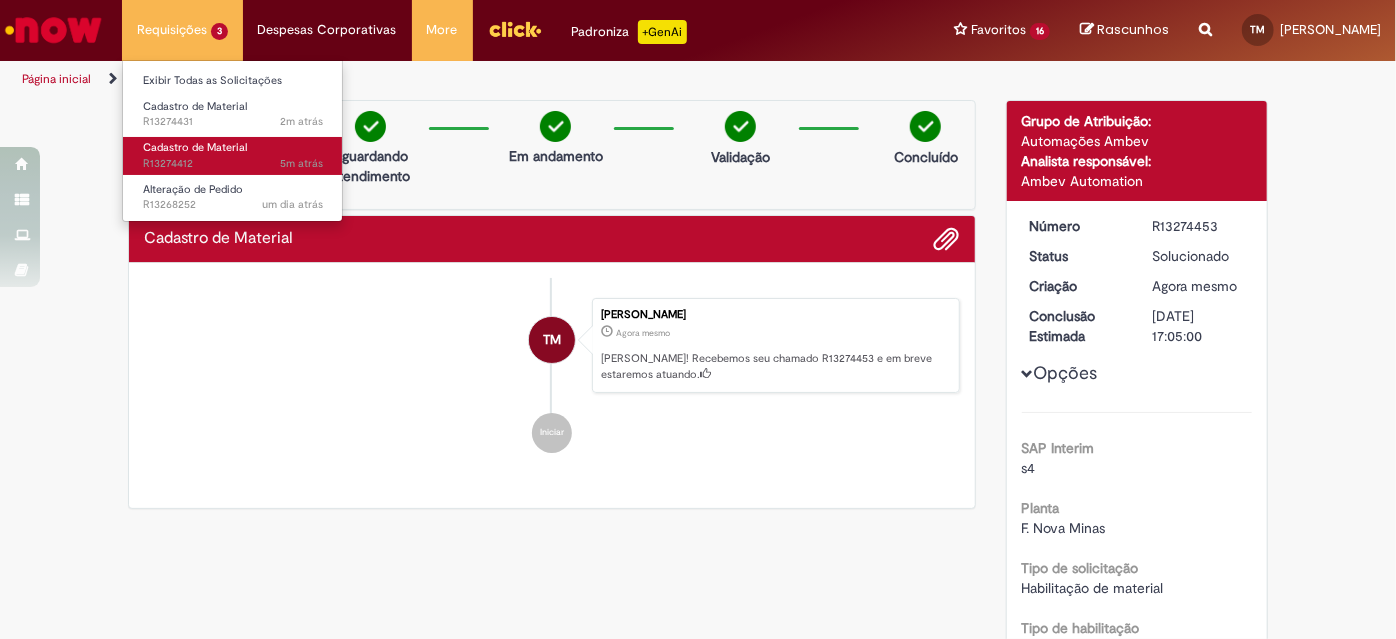 click on "Cadastro de Material" at bounding box center (195, 147) 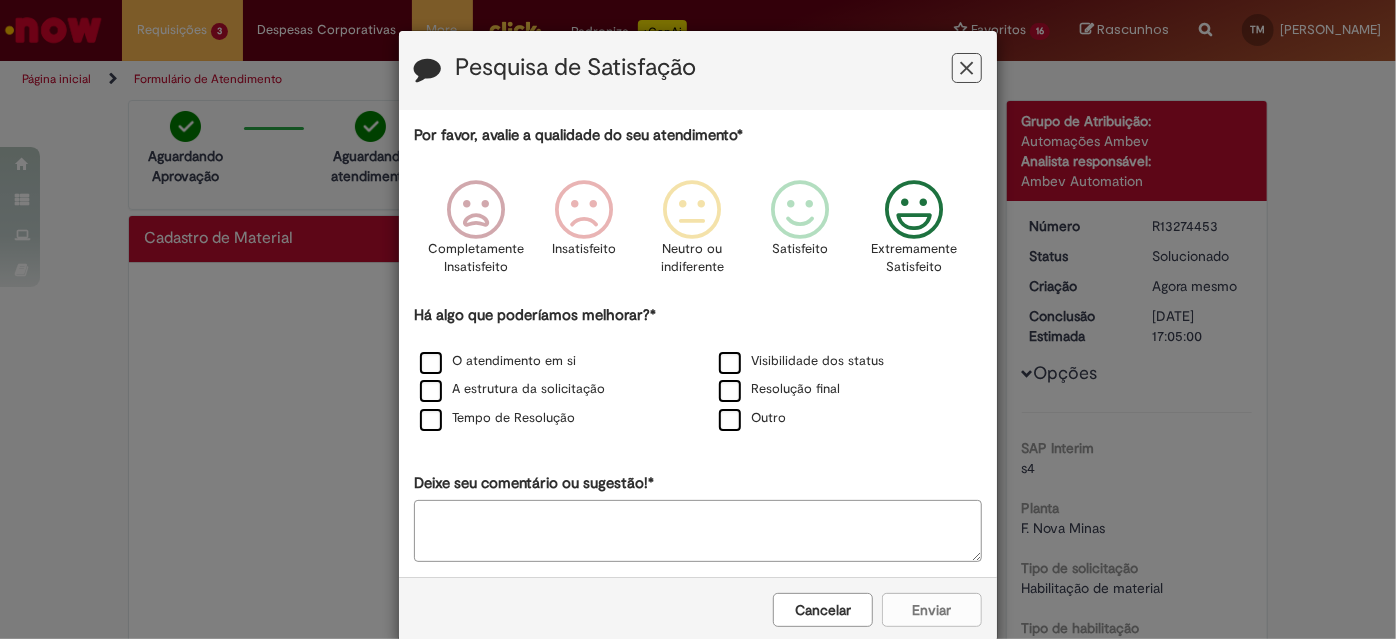 drag, startPoint x: 922, startPoint y: 202, endPoint x: 912, endPoint y: 205, distance: 10.440307 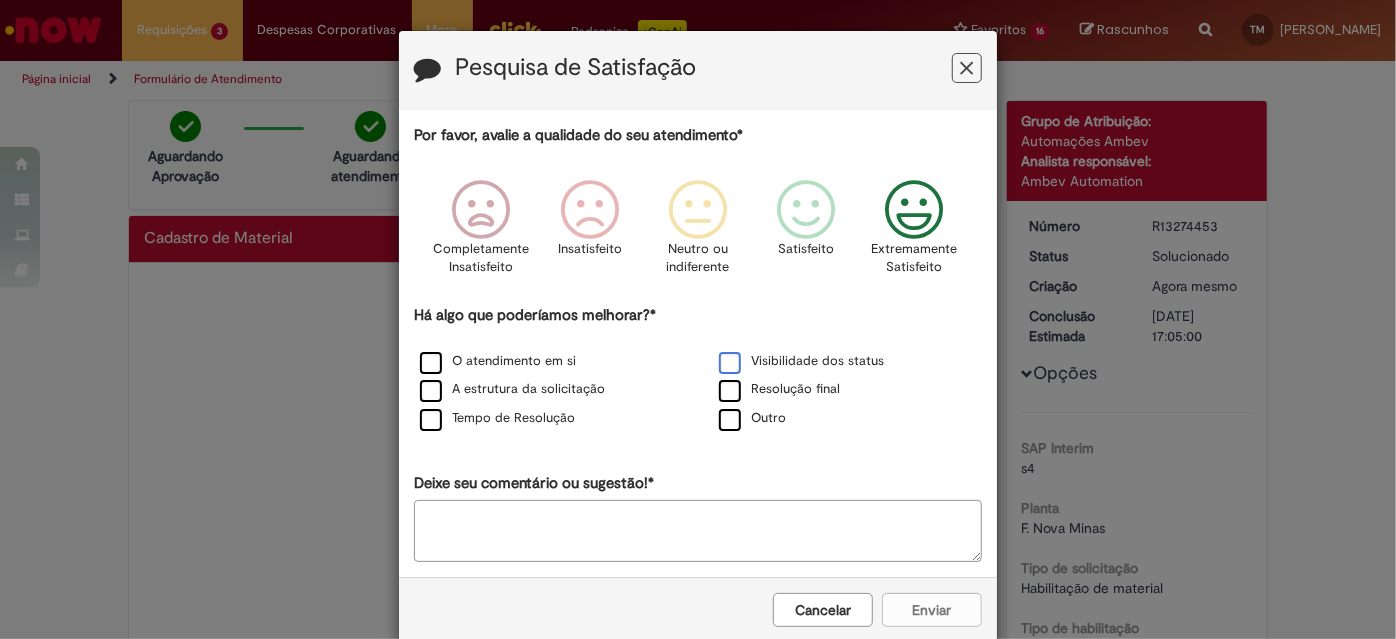click on "Visibilidade dos status" at bounding box center (801, 361) 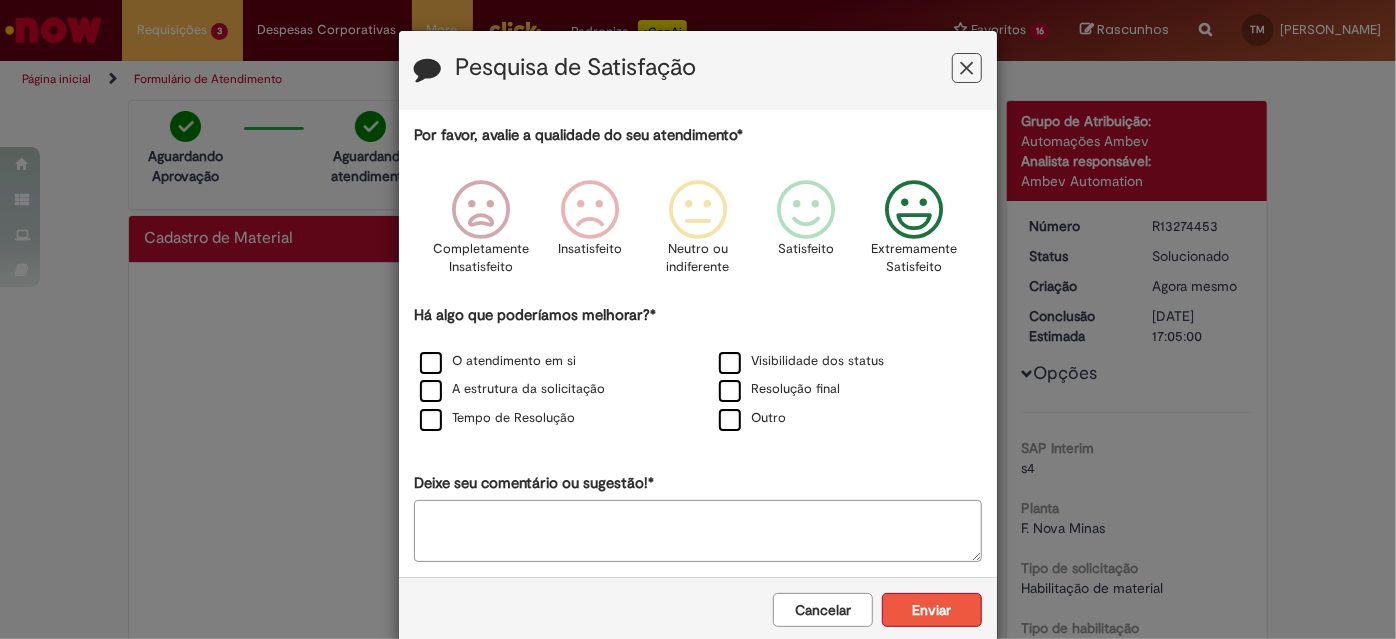 click on "Enviar" at bounding box center [932, 610] 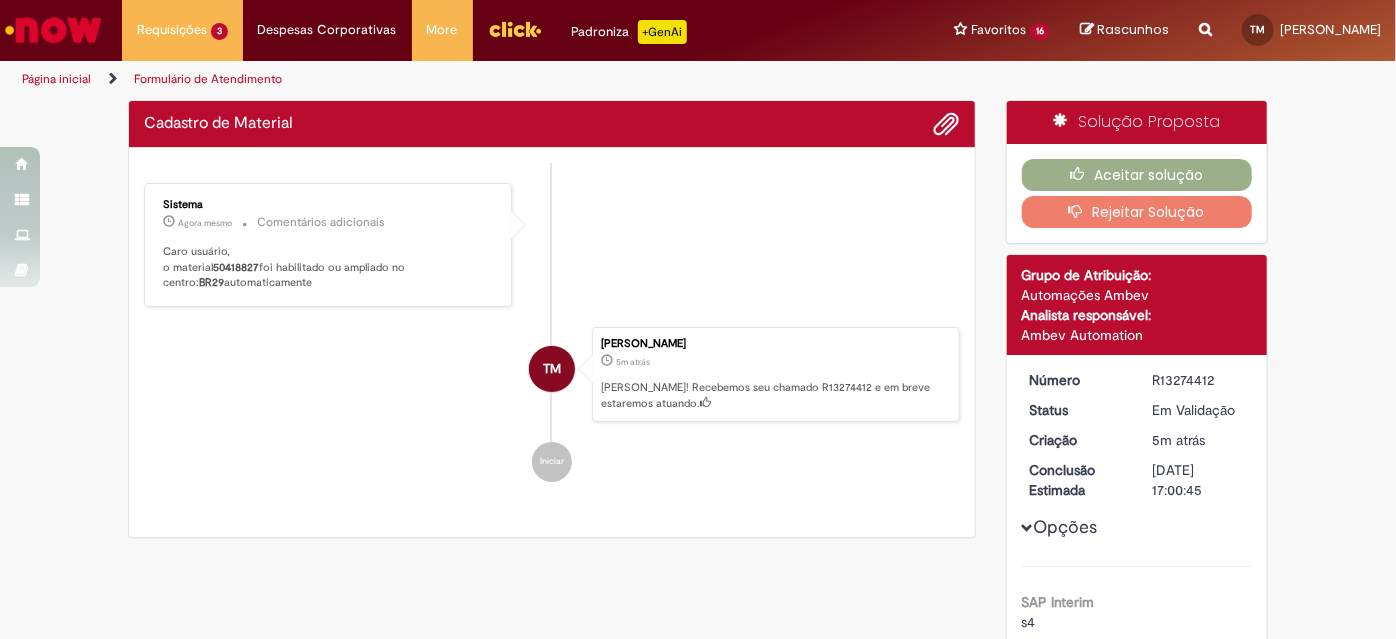 scroll, scrollTop: 0, scrollLeft: 0, axis: both 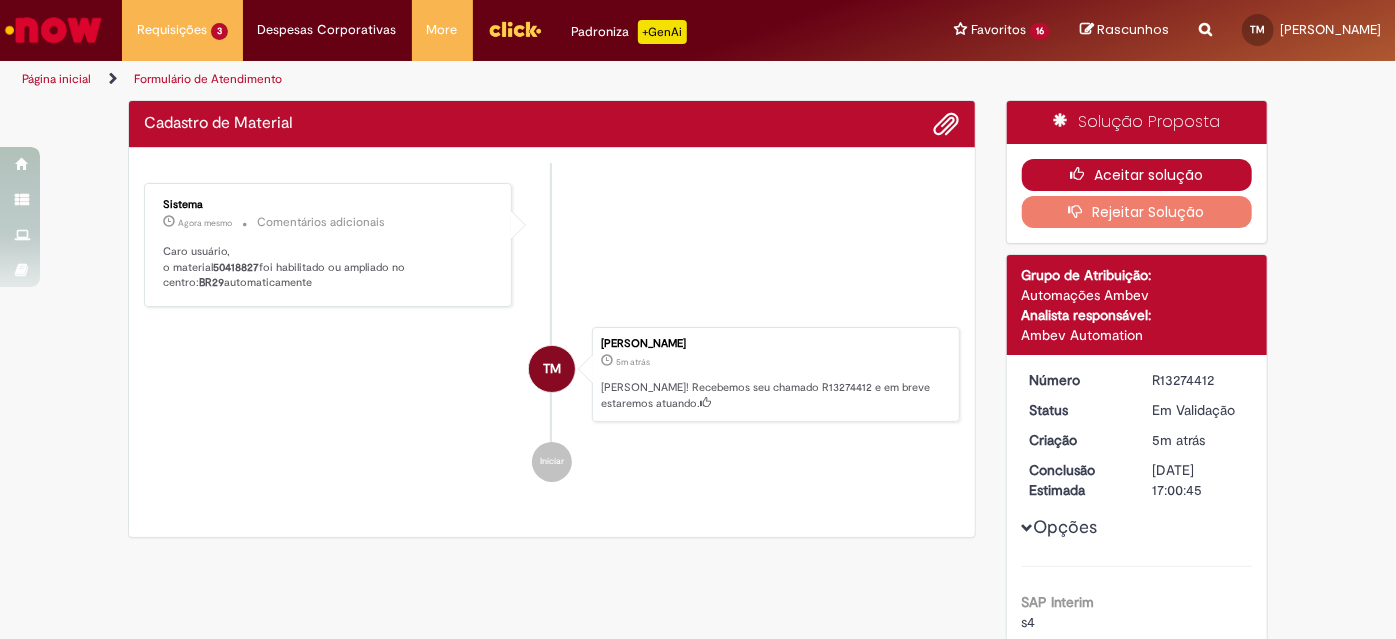 click on "Aceitar solução" at bounding box center (1137, 175) 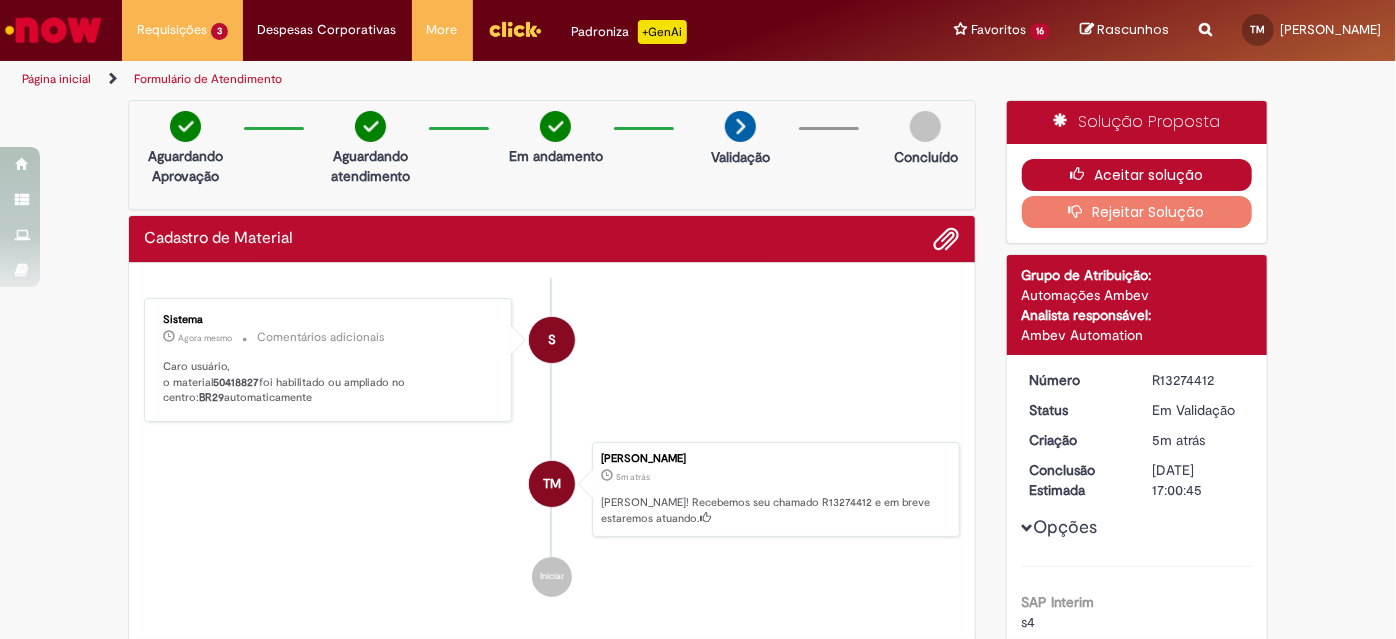 click on "Aceitar solução" at bounding box center (1137, 175) 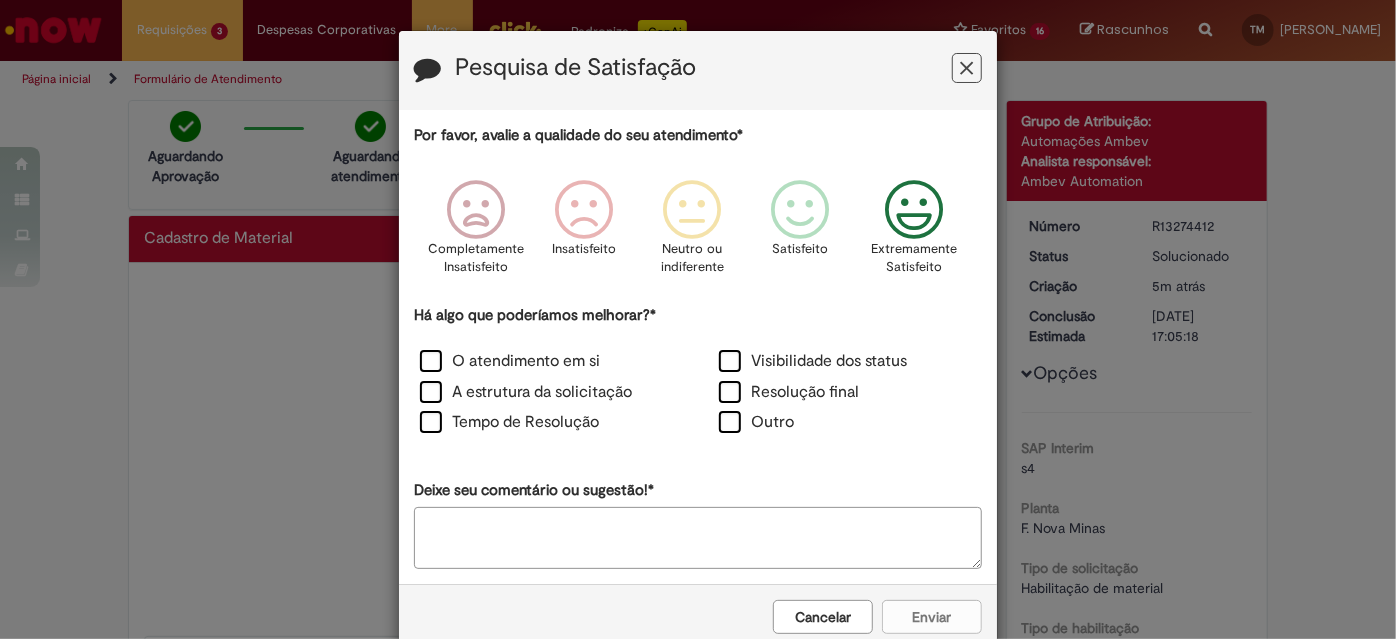 click at bounding box center [914, 210] 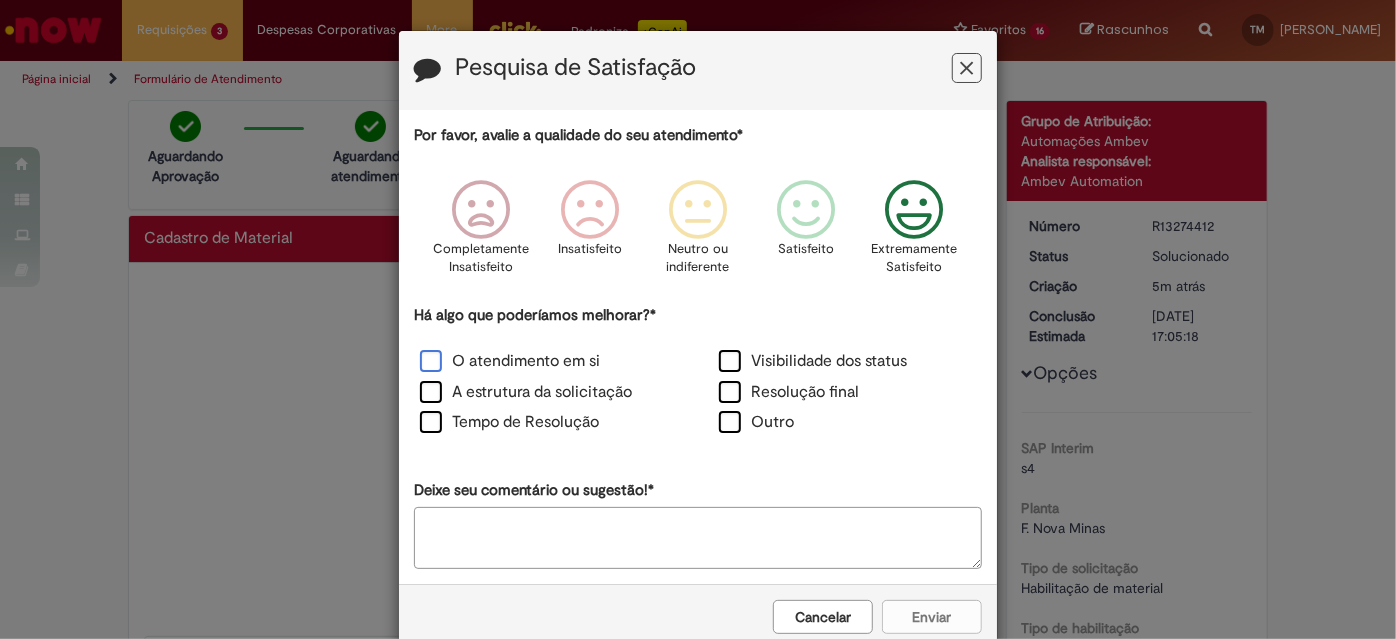 click on "O atendimento em si" at bounding box center [510, 361] 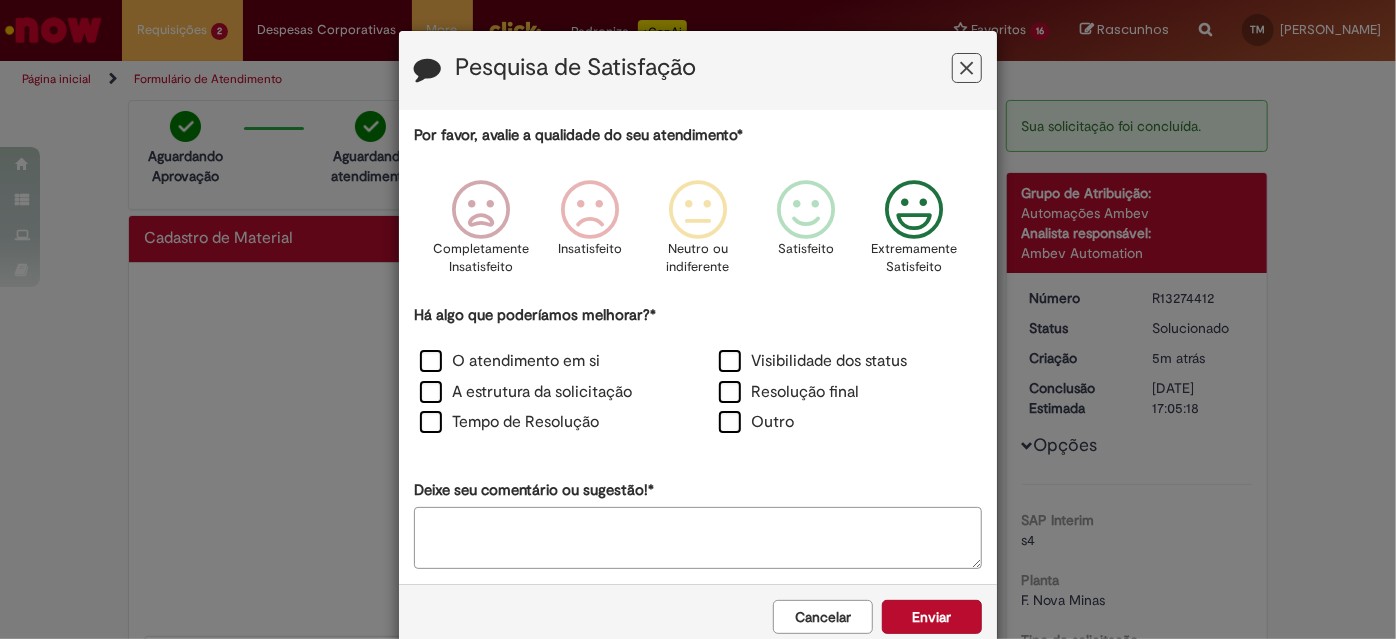 drag, startPoint x: 925, startPoint y: 616, endPoint x: 922, endPoint y: 606, distance: 10.440307 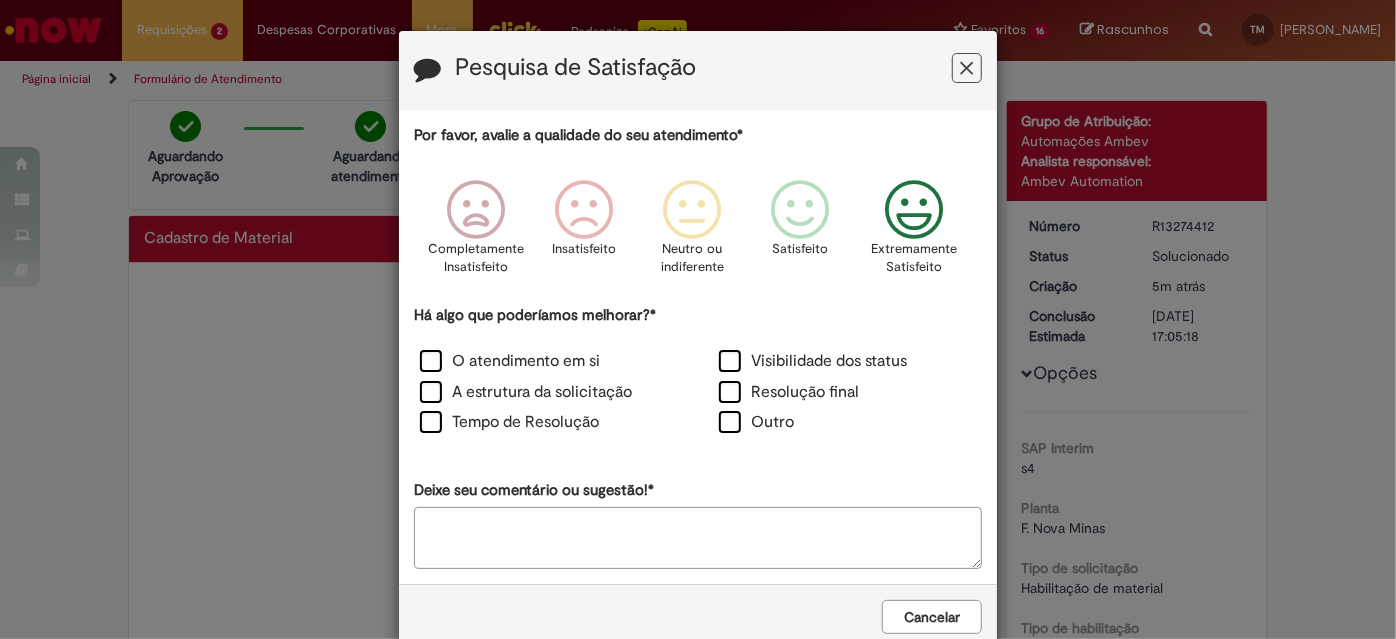 click at bounding box center (914, 210) 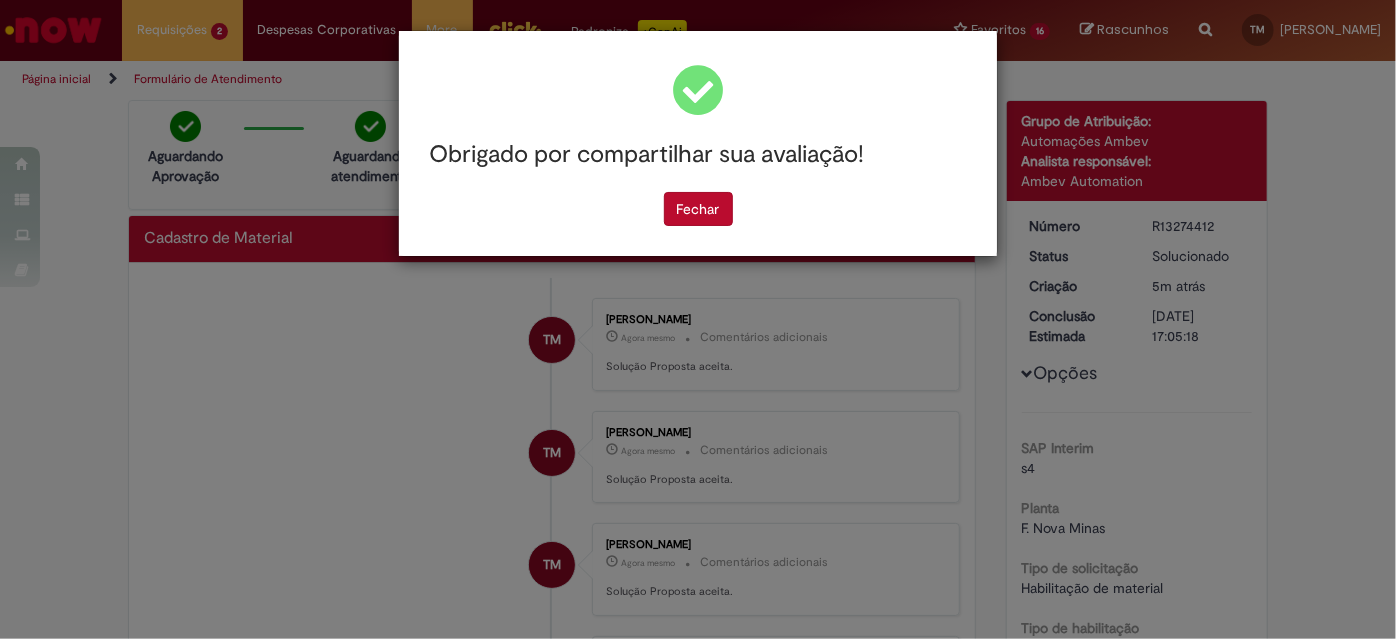 scroll, scrollTop: 0, scrollLeft: 0, axis: both 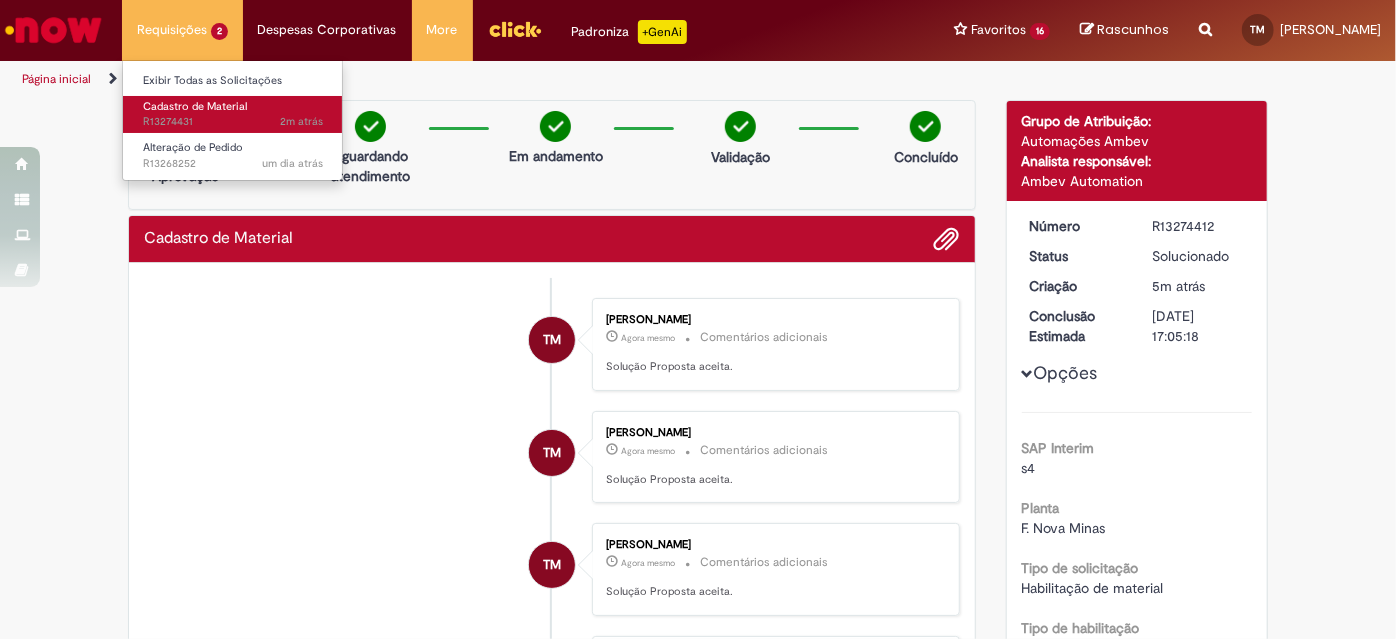 click on "Cadastro de Material" at bounding box center (195, 106) 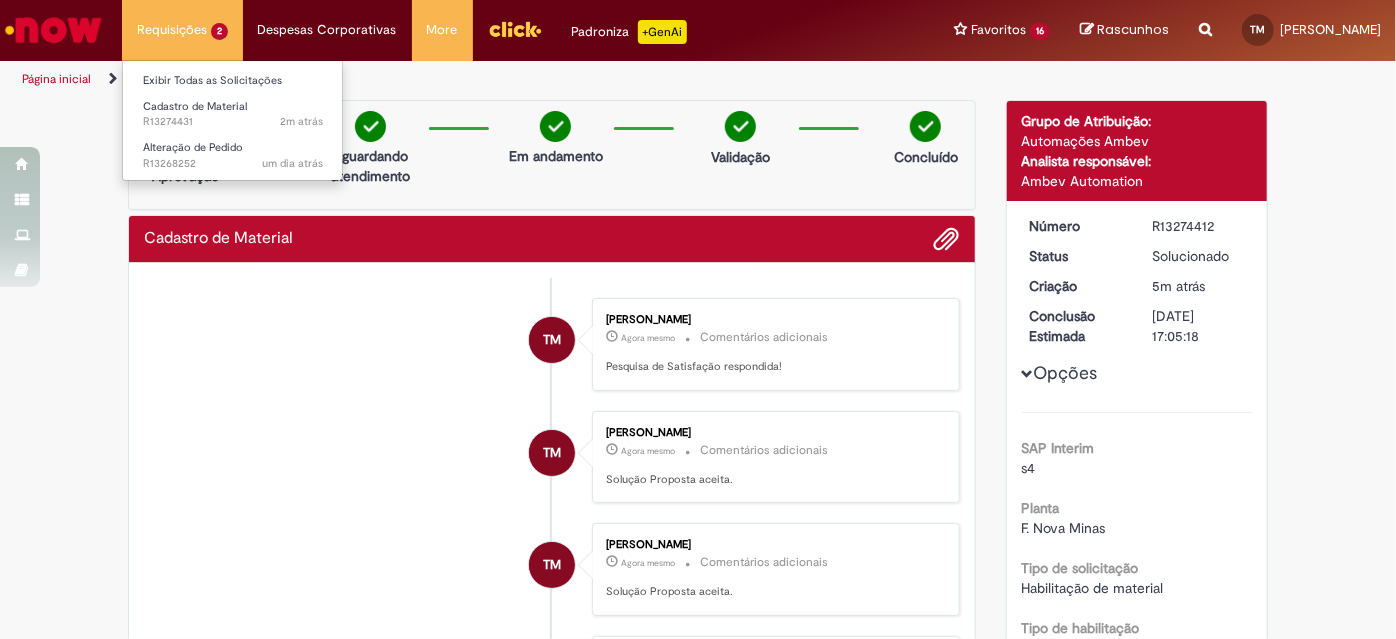 click on "Requisições   2
Exibir Todas as Solicitações
Cadastro de Material
2m atrás 2 minutos atrás  R13274431
Alteração de Pedido
um dia atrás um dia atrás  R13268252" at bounding box center [182, 30] 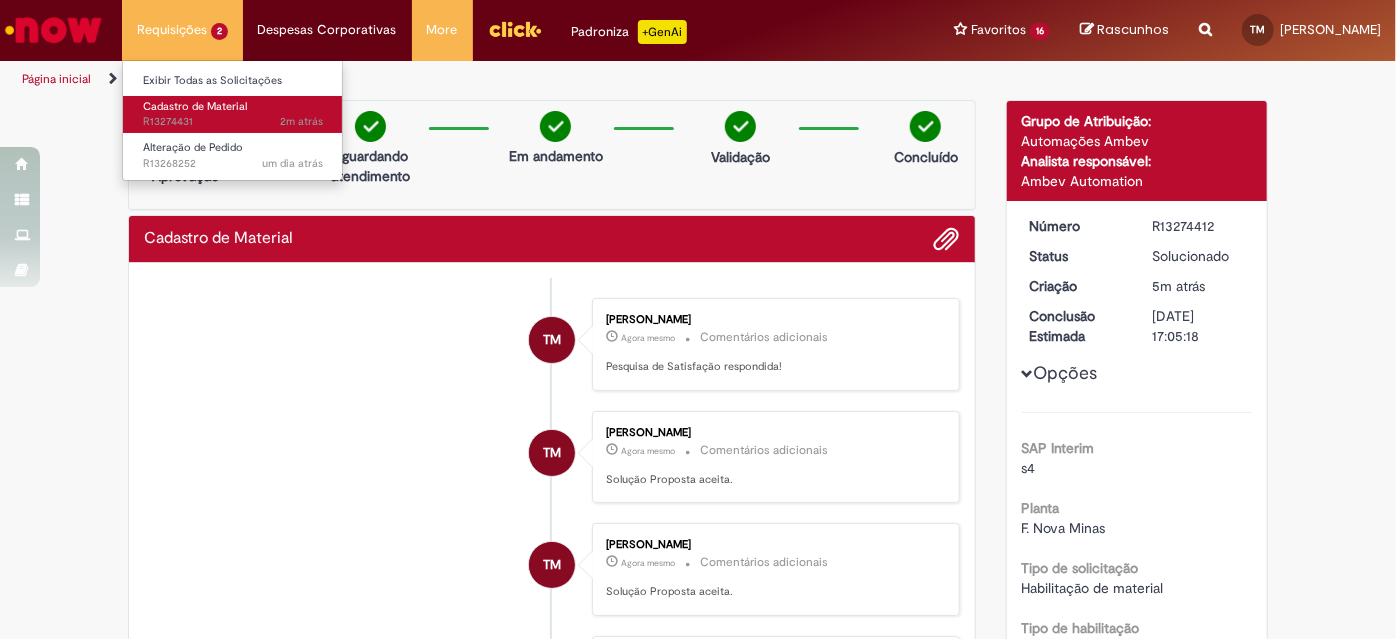 click on "Cadastro de Material" at bounding box center [195, 106] 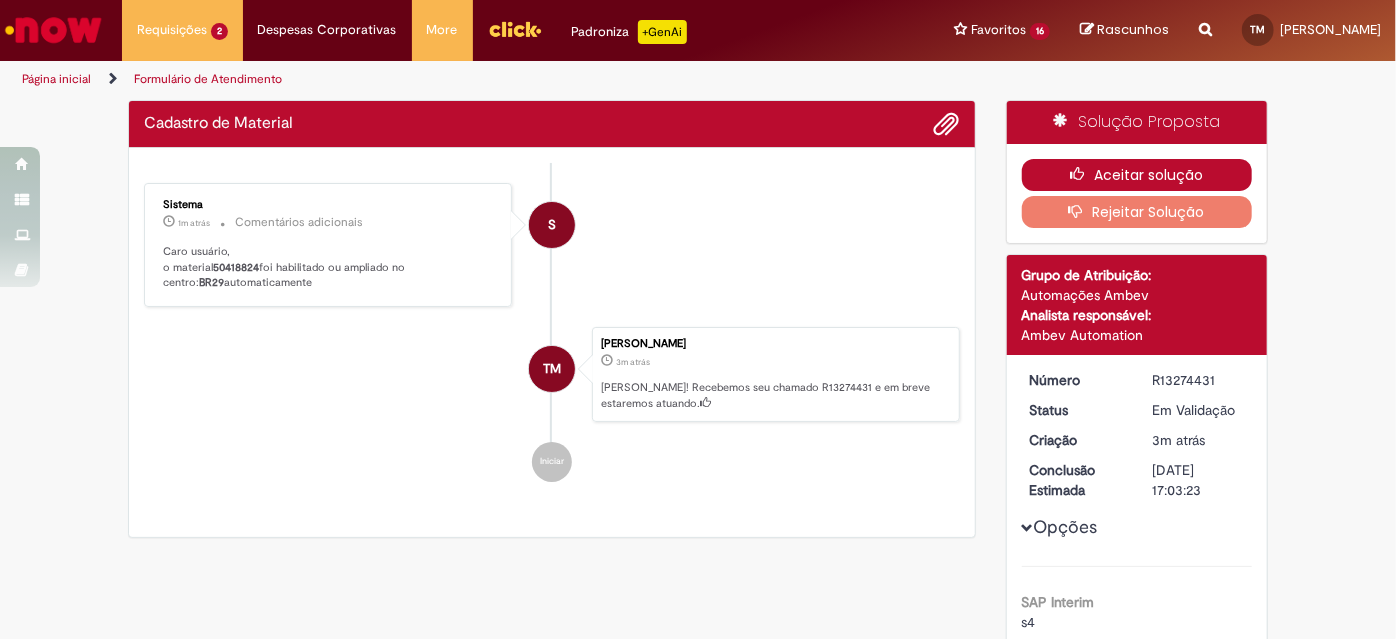click on "Aceitar solução" at bounding box center (1137, 175) 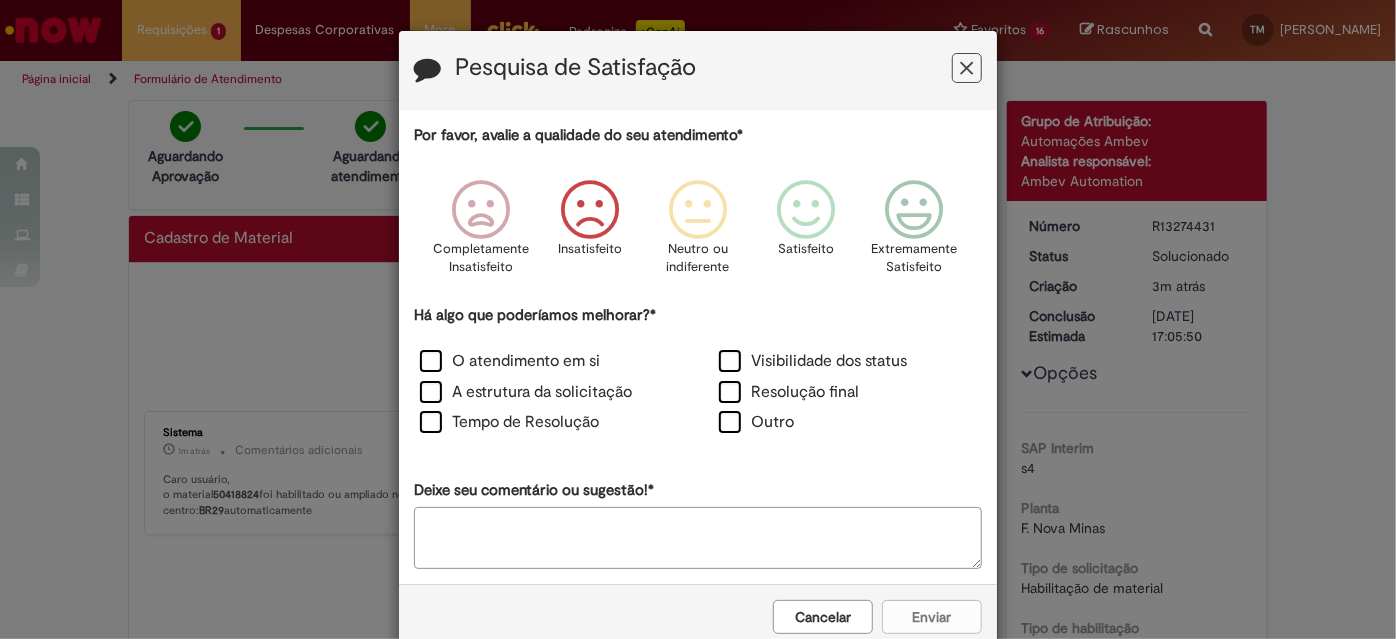 click at bounding box center (589, 210) 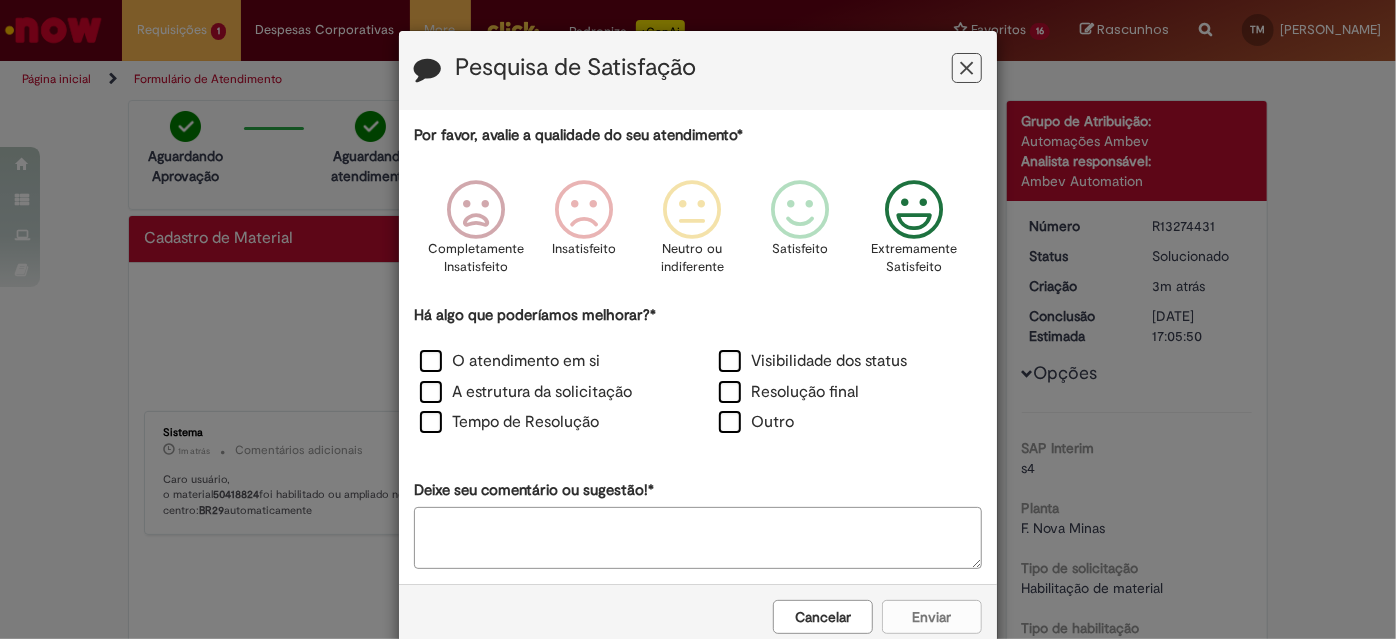 click at bounding box center (914, 210) 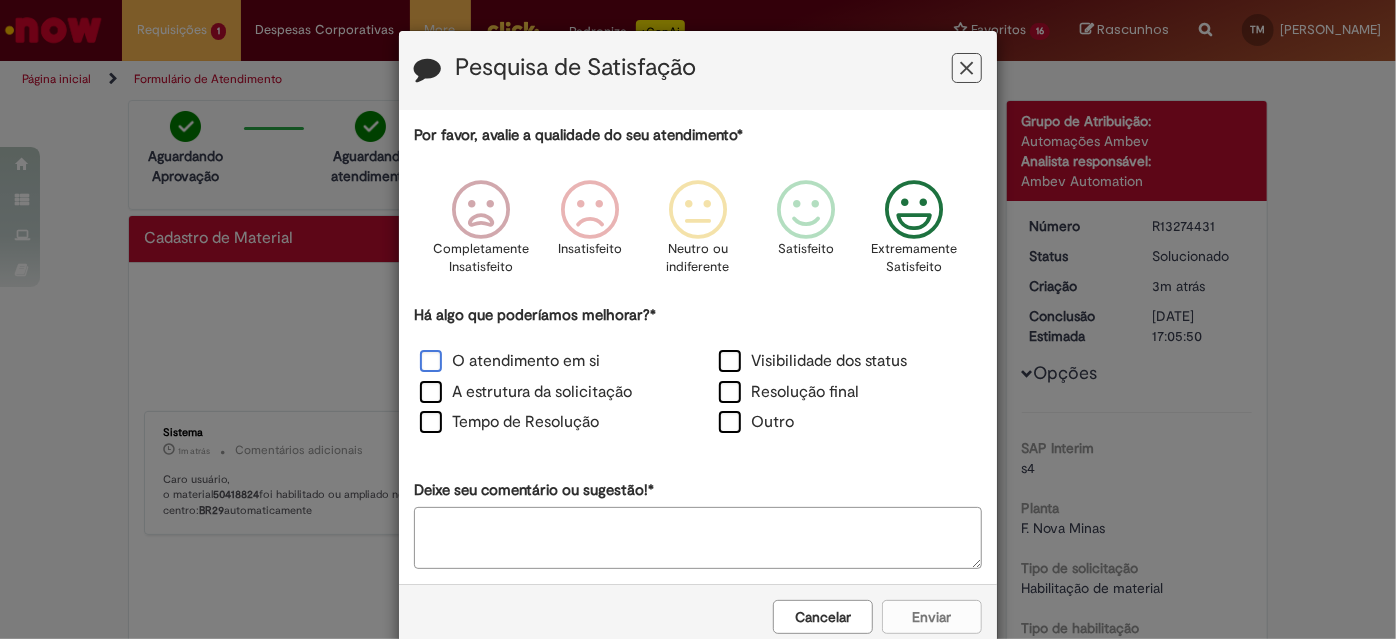 click on "O atendimento em si" at bounding box center [510, 361] 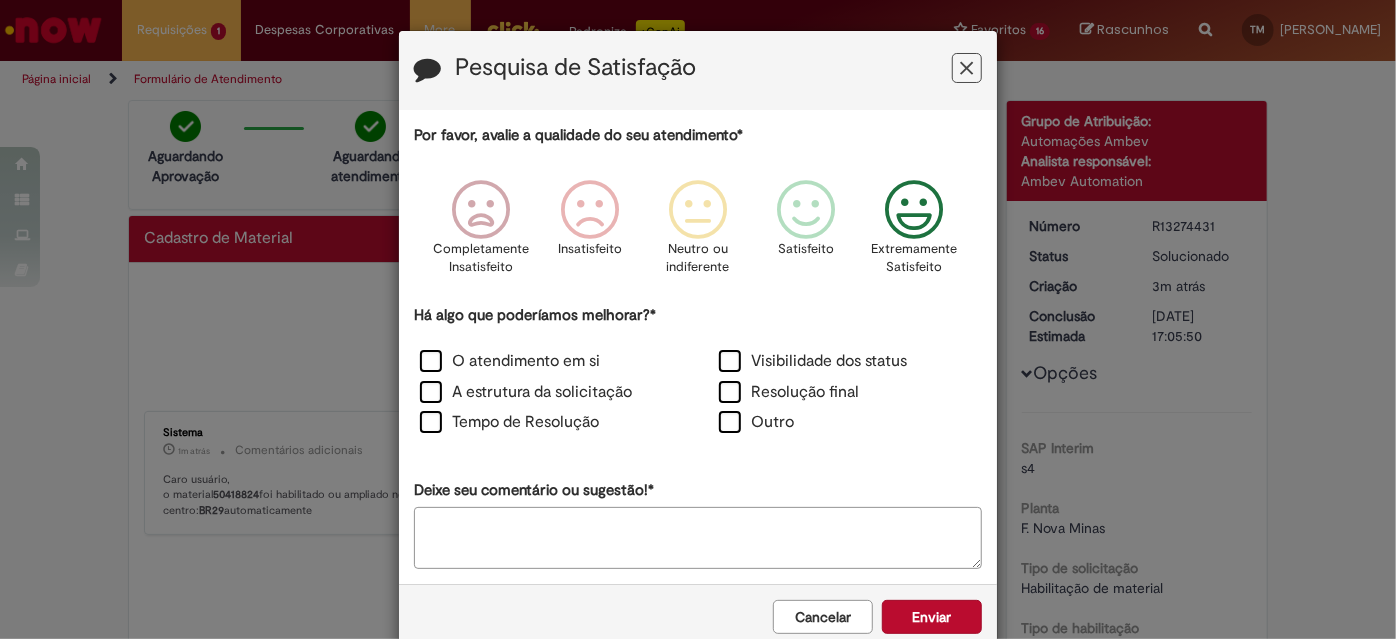 click on "Enviar" at bounding box center (932, 617) 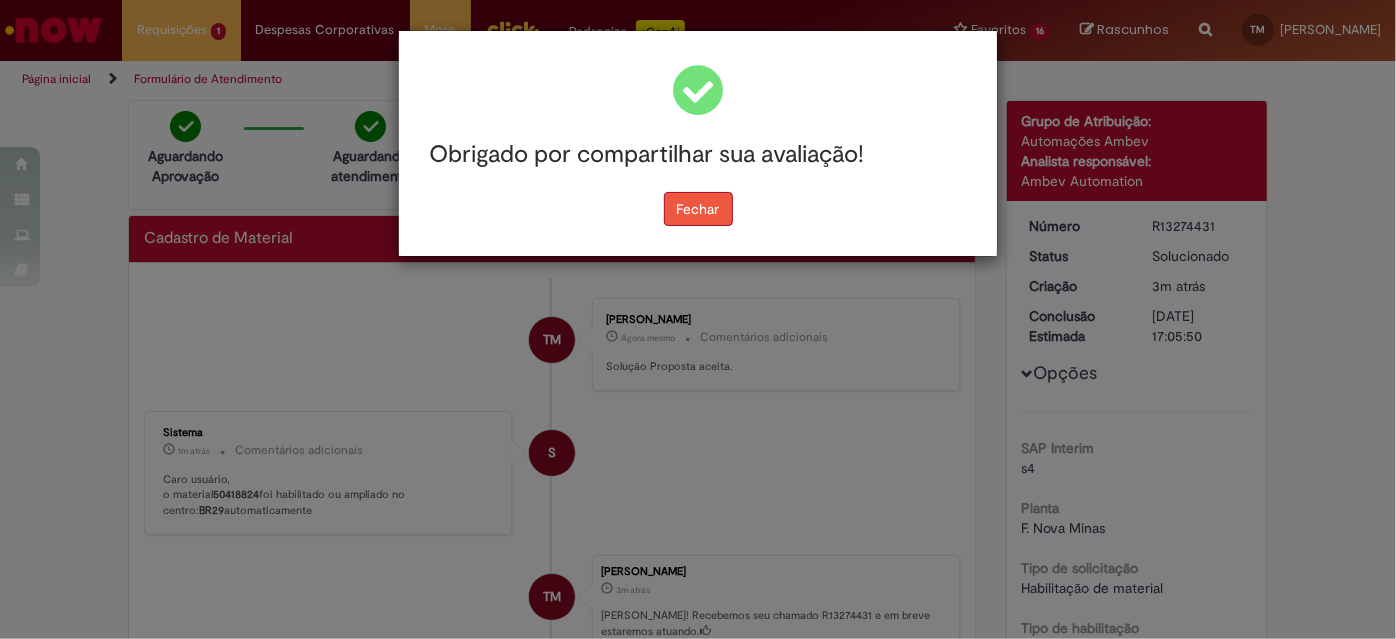 click on "Fechar" at bounding box center [698, 209] 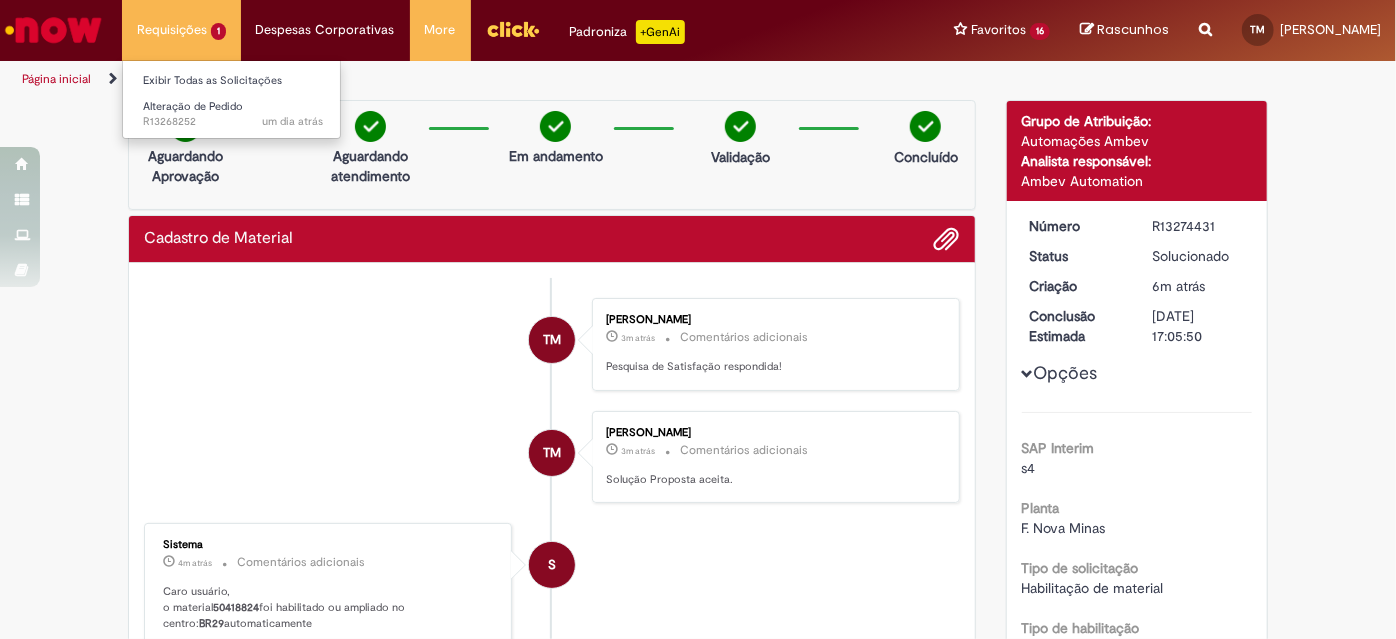 click on "Requisições   1
Exibir Todas as Solicitações
Alteração de Pedido
um dia atrás um dia atrás  R13268252" at bounding box center [181, 30] 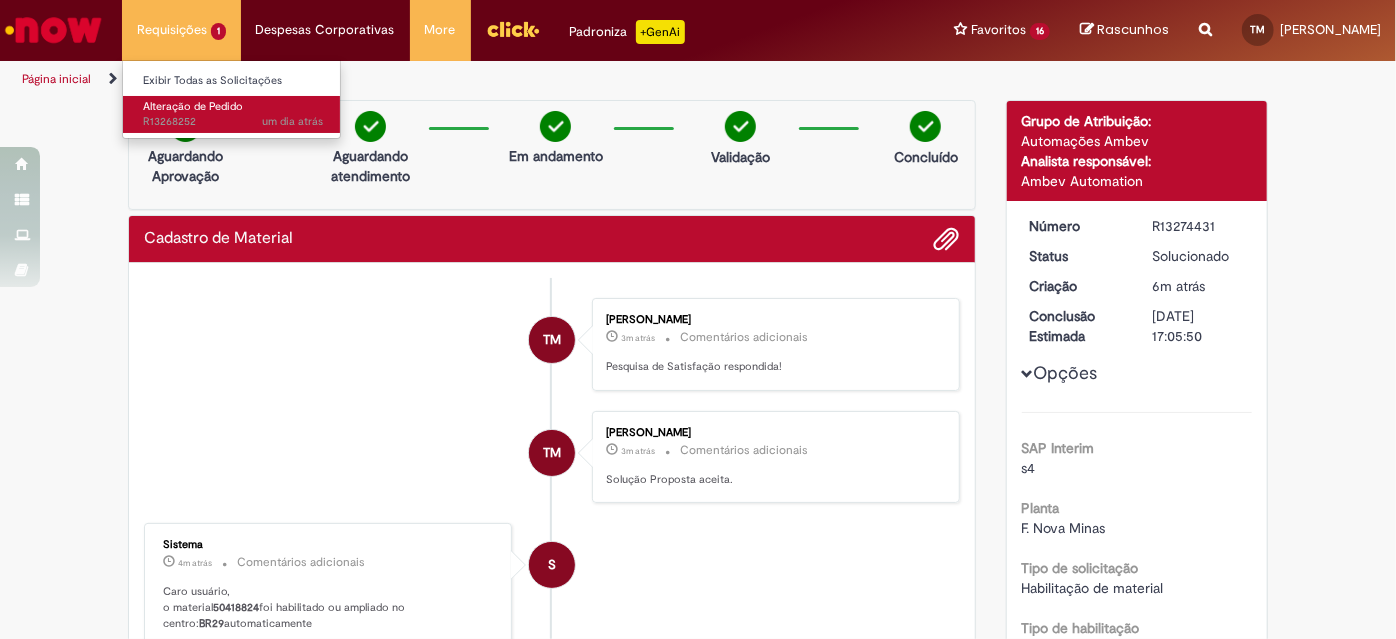 click on "um dia atrás um dia atrás  R13268252" at bounding box center [233, 122] 